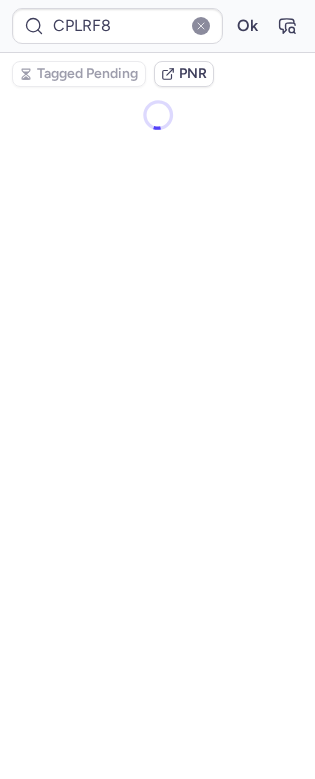 scroll, scrollTop: 0, scrollLeft: 0, axis: both 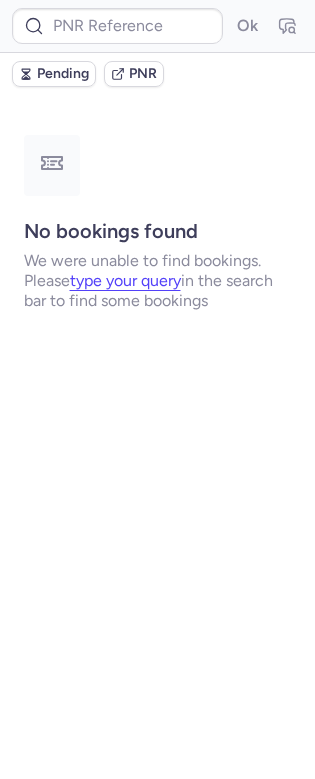 type on "6106427" 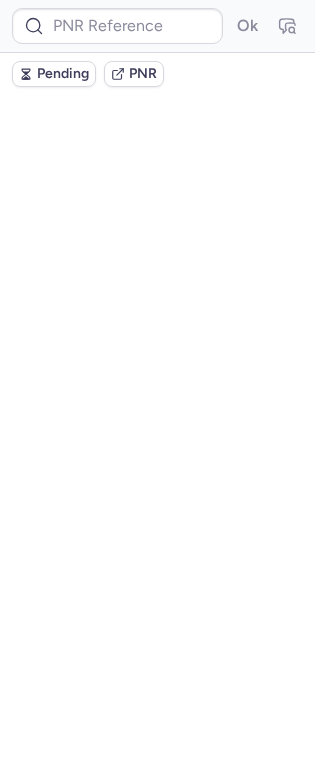 scroll, scrollTop: 0, scrollLeft: 0, axis: both 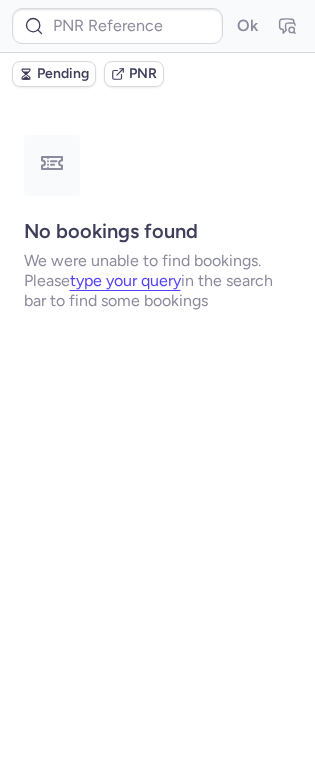 type on "6106575" 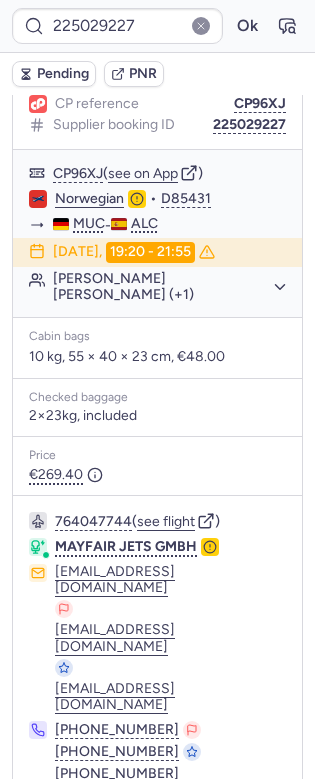 scroll, scrollTop: 292, scrollLeft: 0, axis: vertical 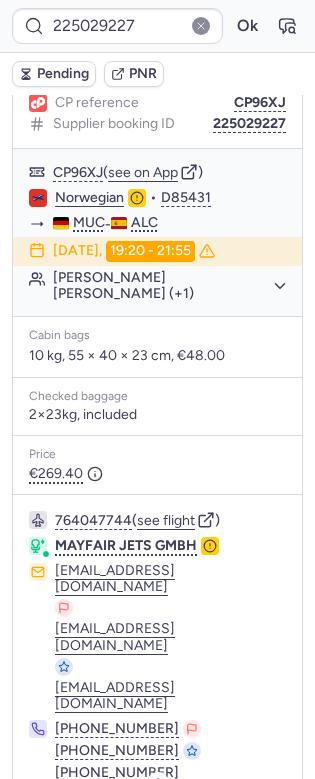 click on "Specific conditions" at bounding box center (166, 827) 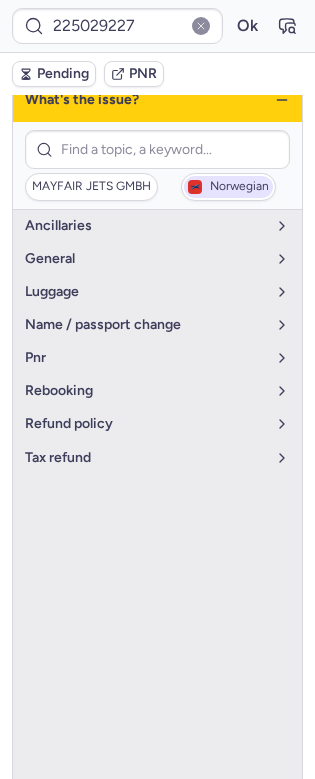 click on "Norwegian" at bounding box center [228, 187] 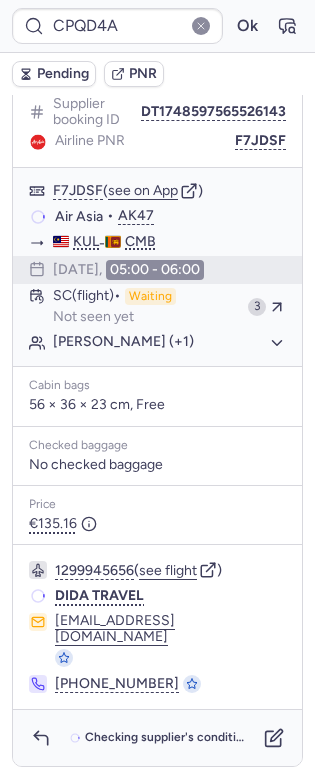 scroll, scrollTop: 240, scrollLeft: 0, axis: vertical 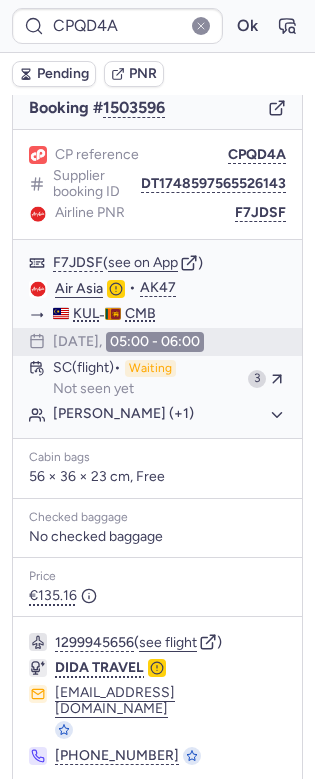type on "CPZHPC" 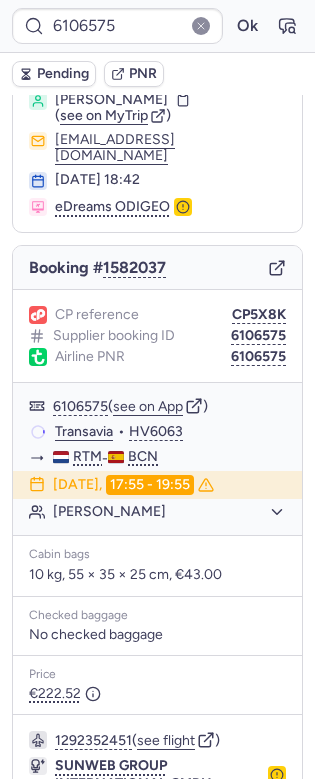 scroll, scrollTop: 0, scrollLeft: 0, axis: both 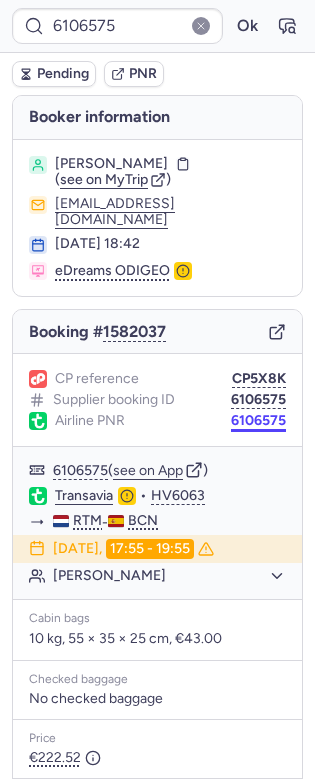 click on "6106575" at bounding box center (258, 421) 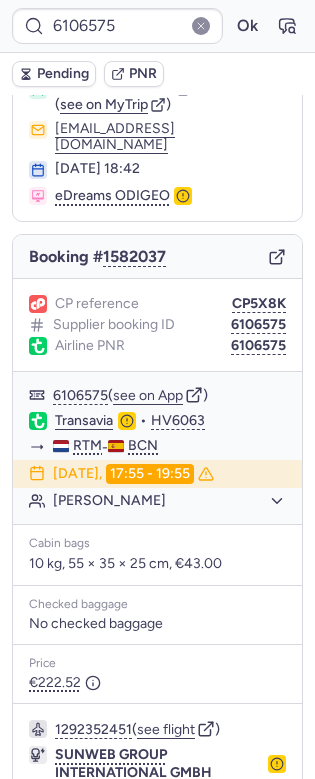 scroll, scrollTop: 0, scrollLeft: 0, axis: both 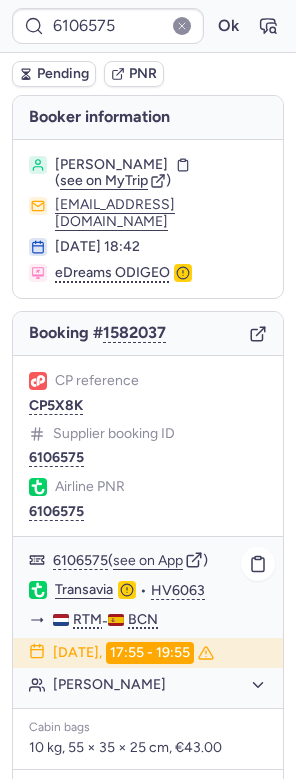 click on "Transavia" 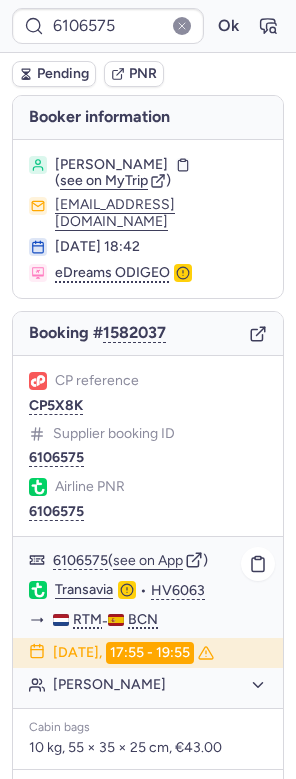 click on "Daniel ISIDORO" 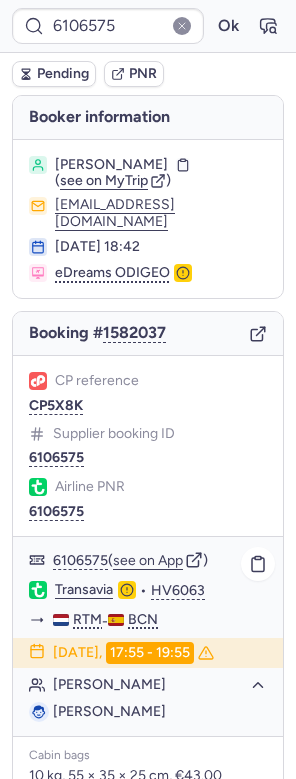 click on "Daniel ISIDORO" at bounding box center [109, 711] 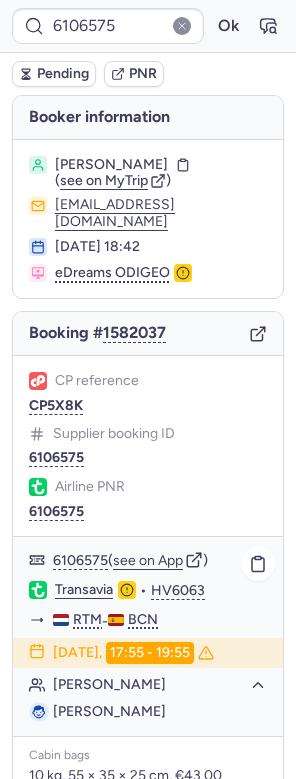 type on "C1143692" 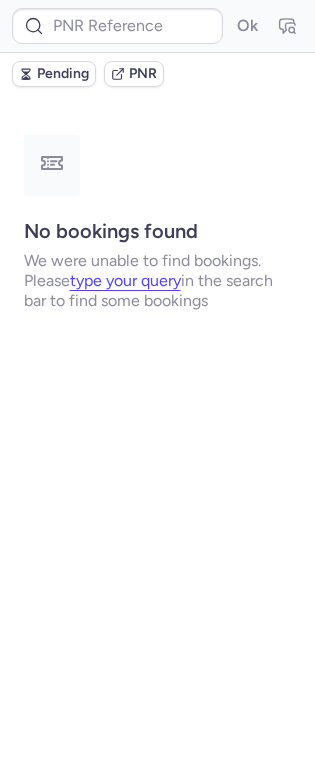 type on "CPZIOM" 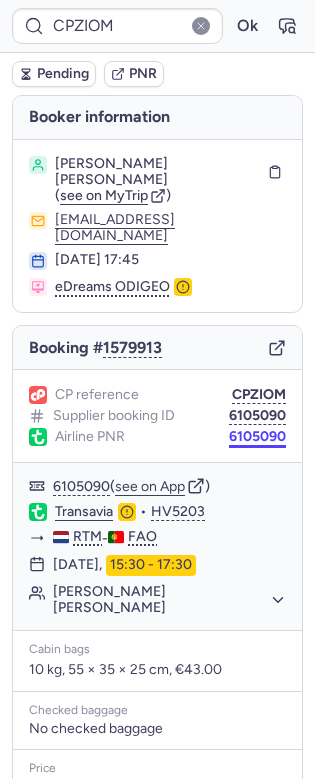 click on "6105090" at bounding box center (257, 437) 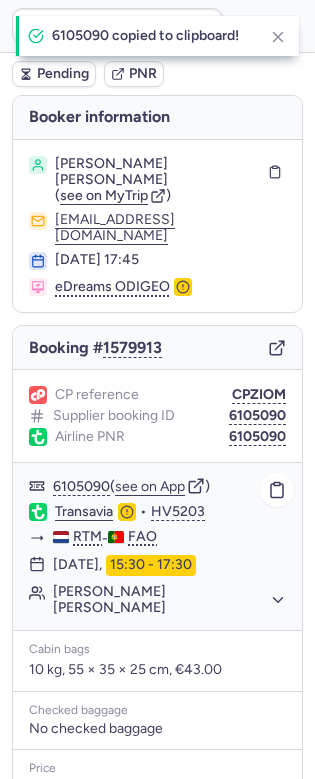 drag, startPoint x: 91, startPoint y: 494, endPoint x: 57, endPoint y: 486, distance: 34.928497 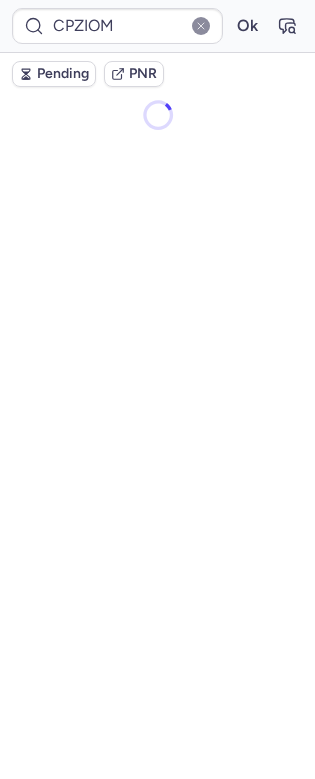 type on "CPPIYZ" 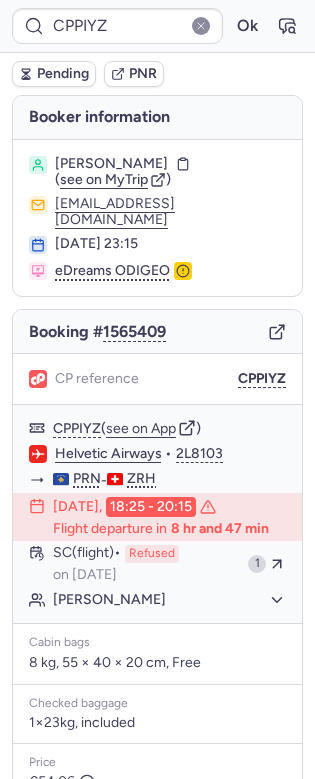 click on "Booking # 1565409" at bounding box center (157, 332) 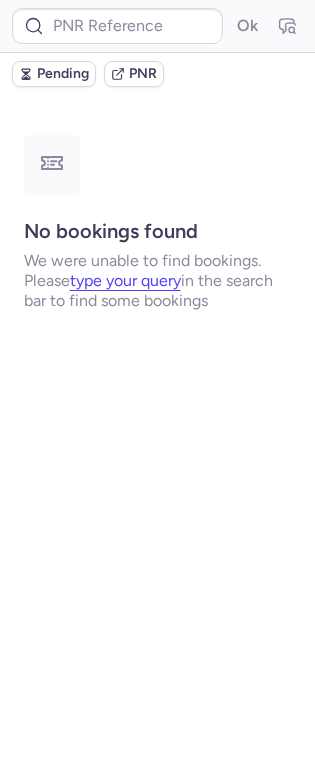 type on "CPZIOM" 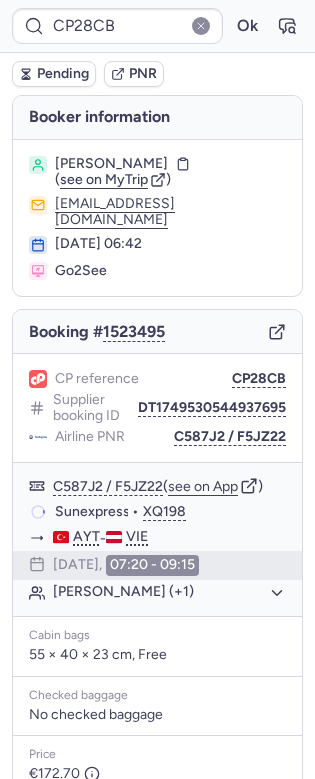 type on "CPMYE8" 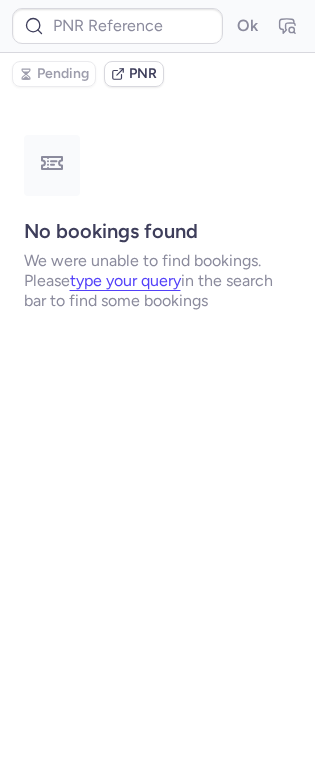 type on "CP28CB" 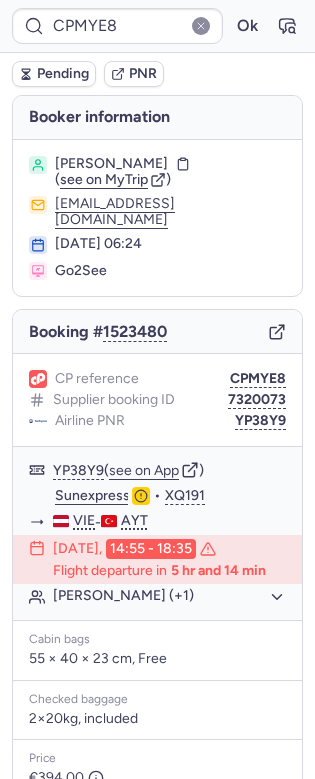 type on "C1143692" 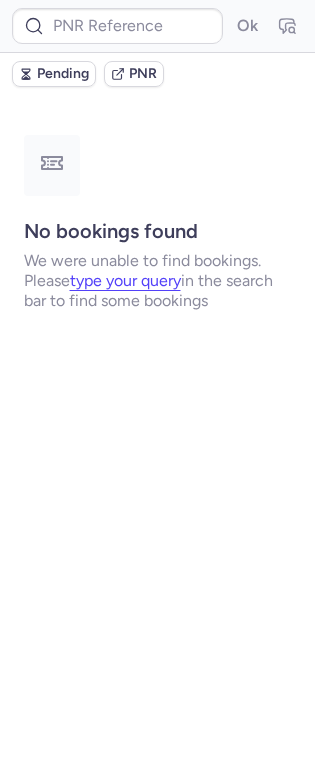 type on "CP6PXF" 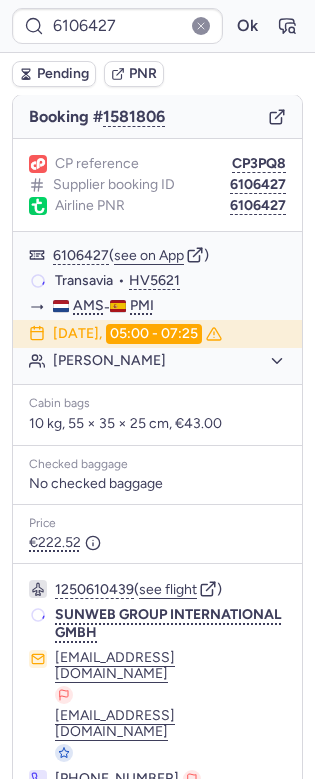 scroll, scrollTop: 208, scrollLeft: 0, axis: vertical 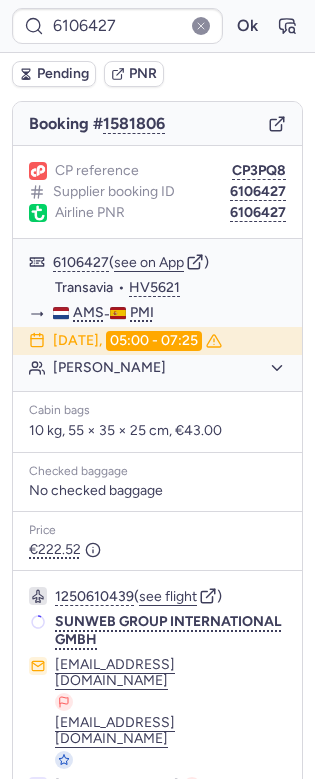type on "C1143692" 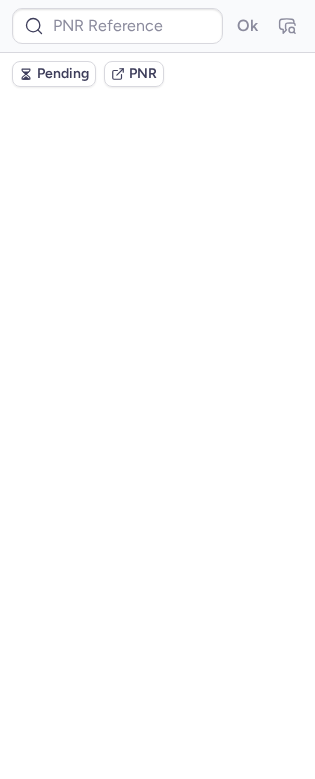scroll, scrollTop: 0, scrollLeft: 0, axis: both 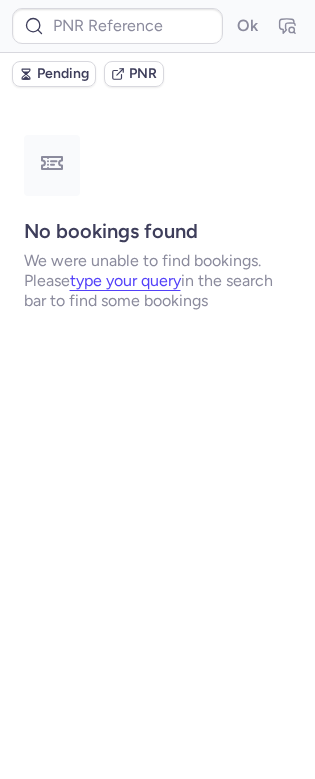 type on "CPUOHB" 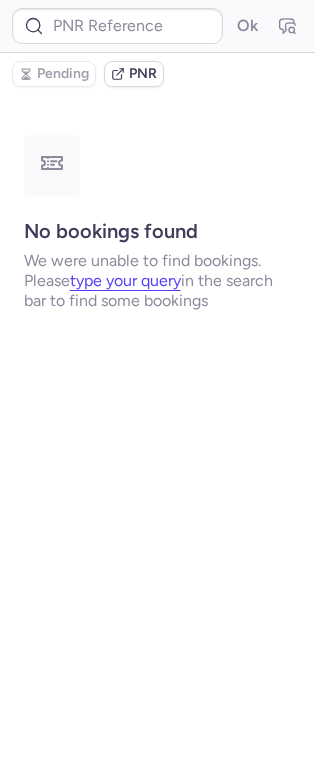 type on "CPJUCN" 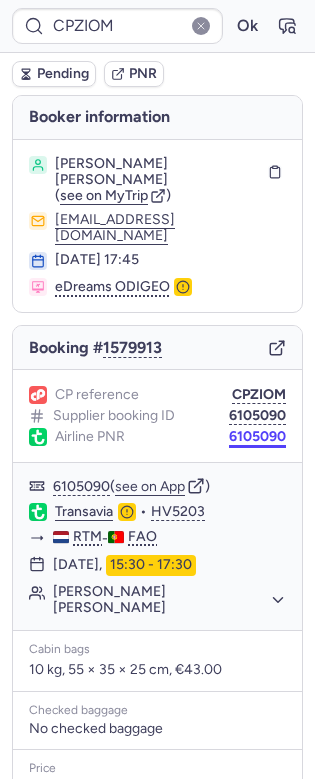 click on "6105090" at bounding box center [257, 437] 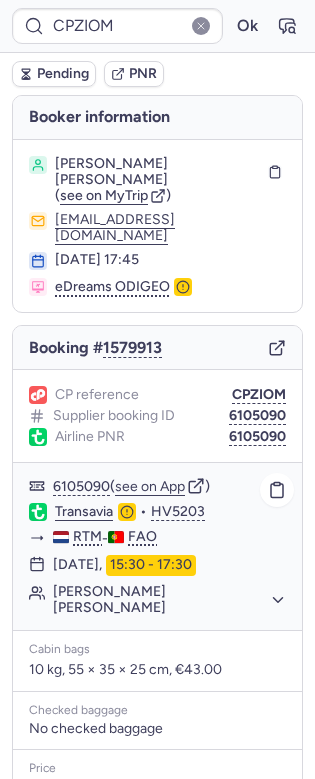 click on "[PERSON_NAME] [PERSON_NAME]" 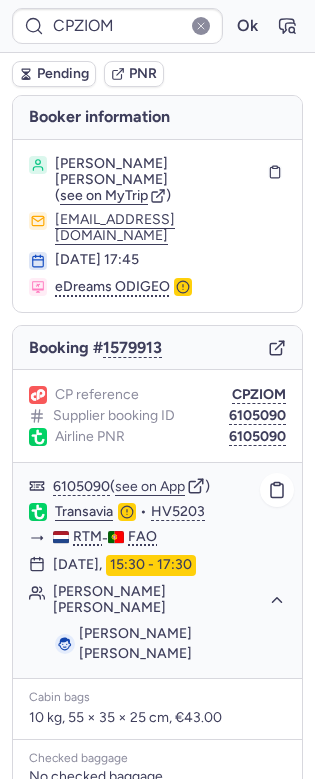 click on "[PERSON_NAME] [PERSON_NAME]" at bounding box center (135, 643) 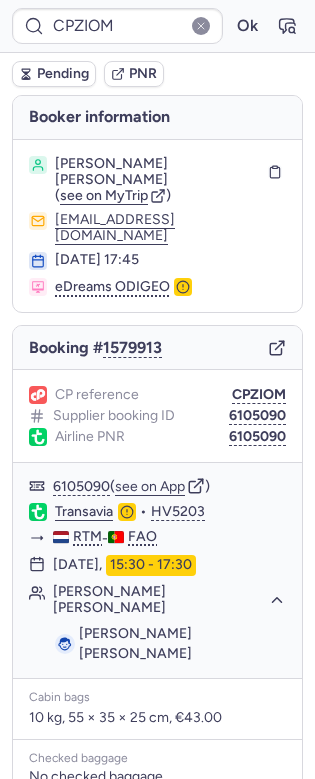 copy on "HEDDES" 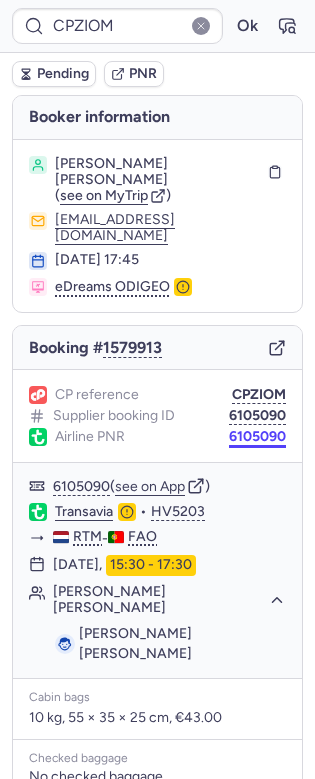 click on "6105090" at bounding box center (257, 437) 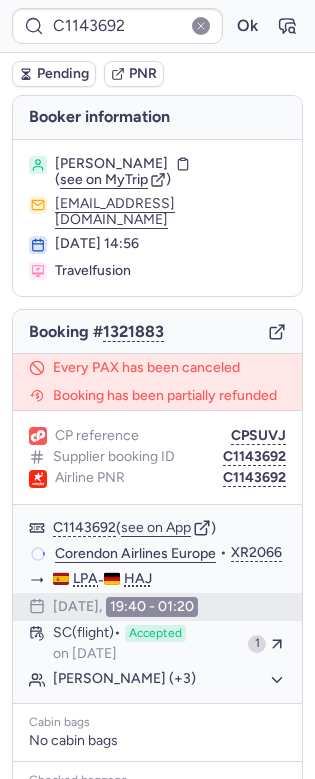 type on "CPZIOM" 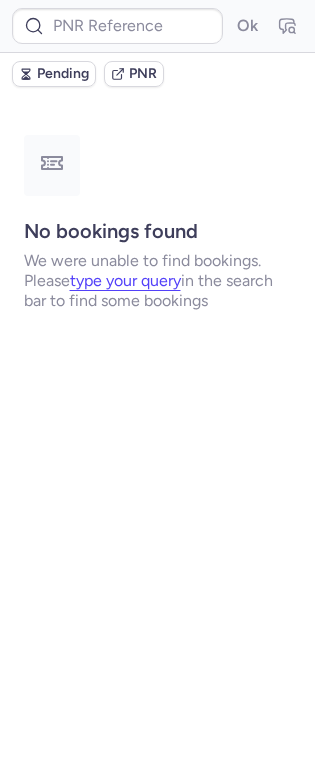 type on "C1143692" 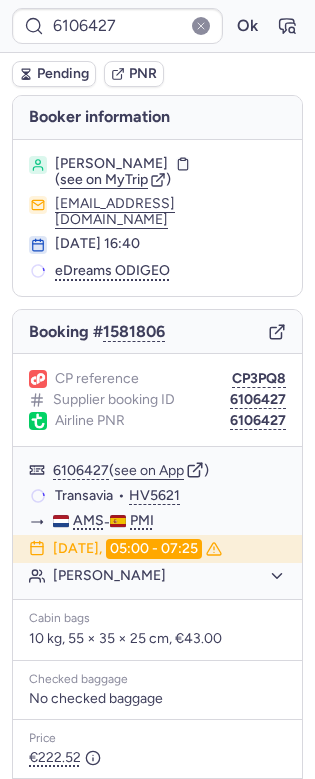 type on "C1143692" 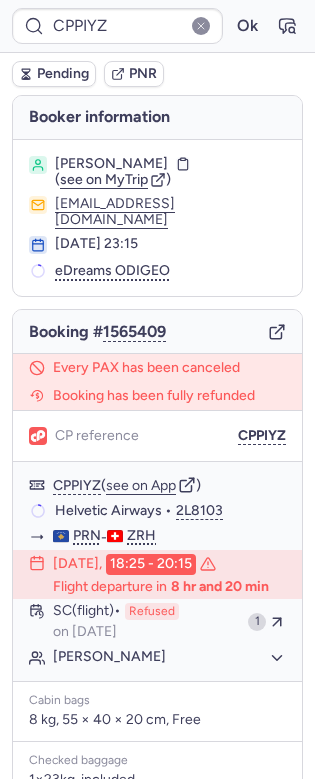 type on "CPDJOA" 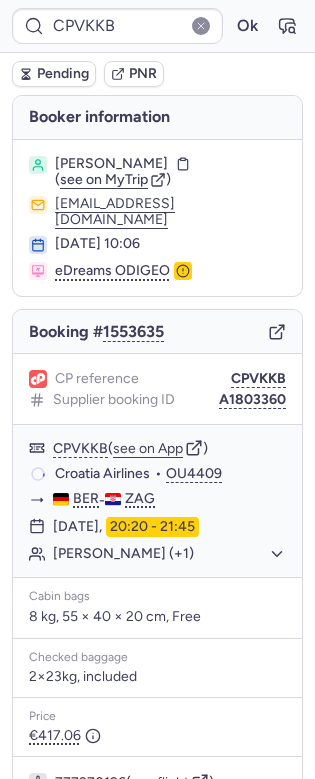 type on "C1143692" 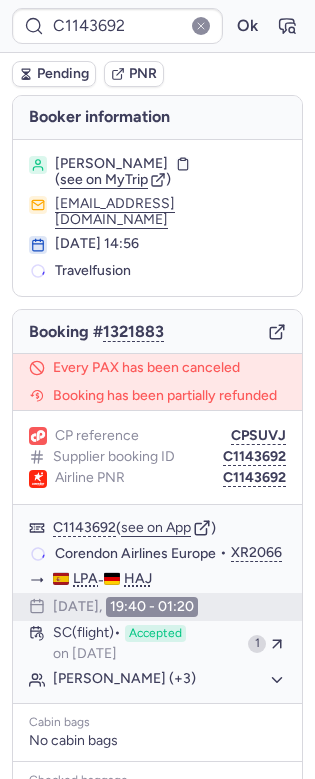 type on "CPUOHB" 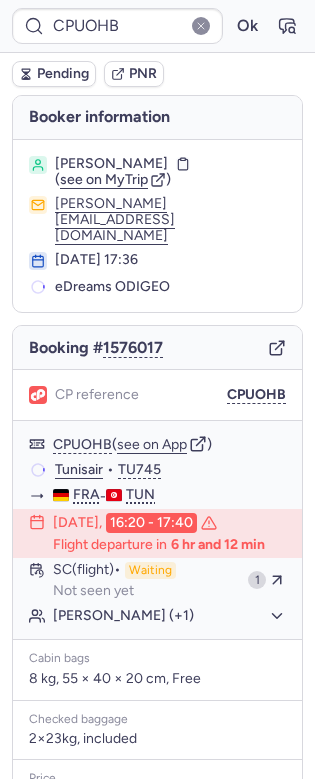 type on "6106427" 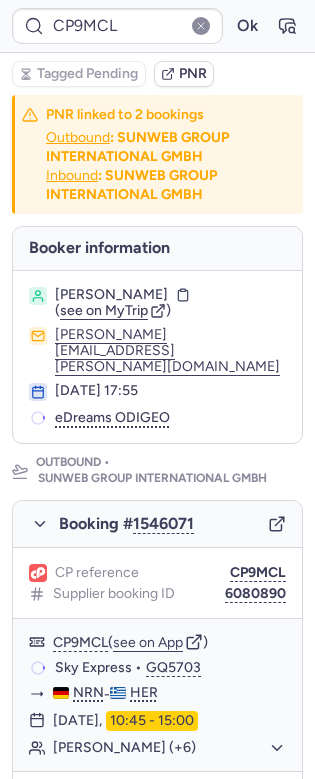 type on "CPV7PD" 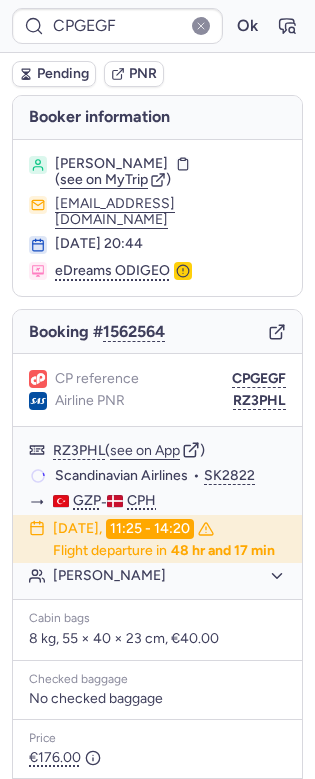 type on "CPKNY9" 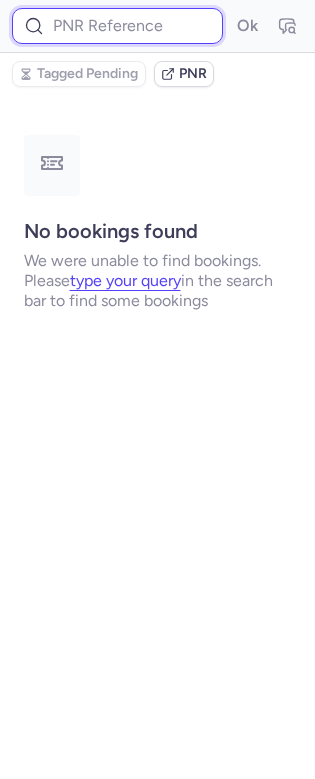 click at bounding box center [117, 26] 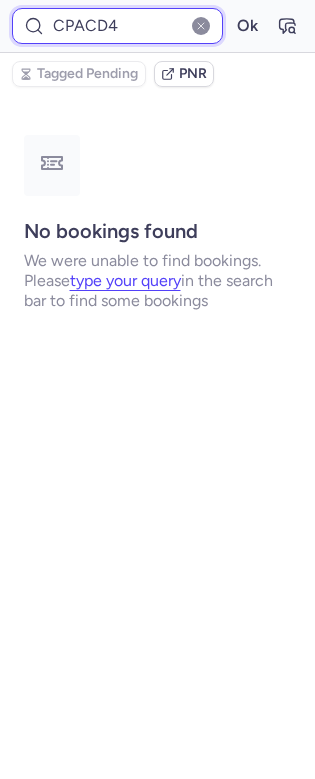 type on "CPACD4" 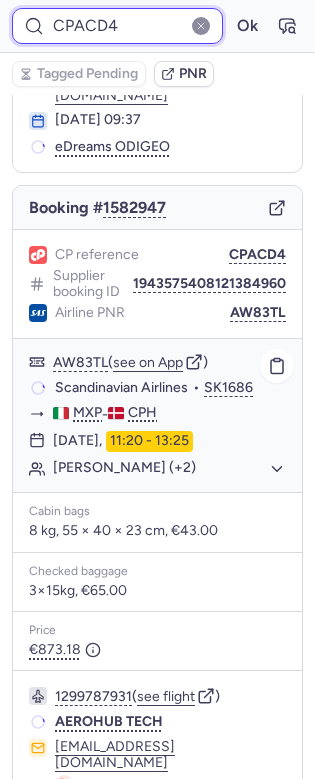 scroll, scrollTop: 231, scrollLeft: 0, axis: vertical 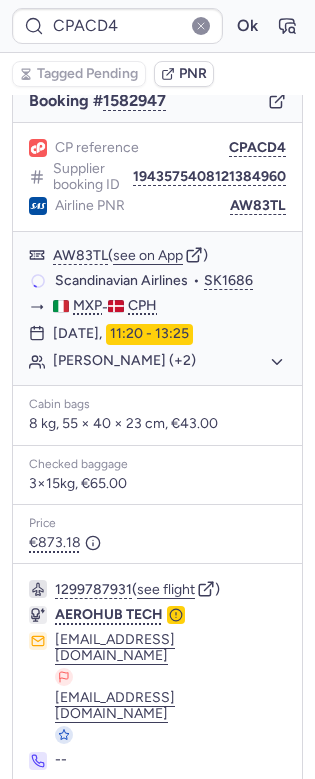 click on "Supplier booking ID 1943575408121384960" 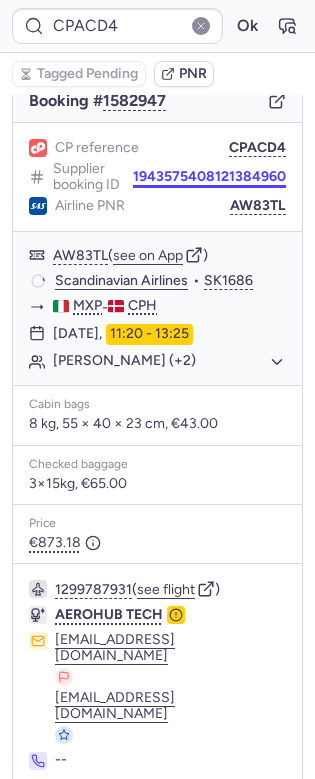 click on "1943575408121384960" at bounding box center (209, 177) 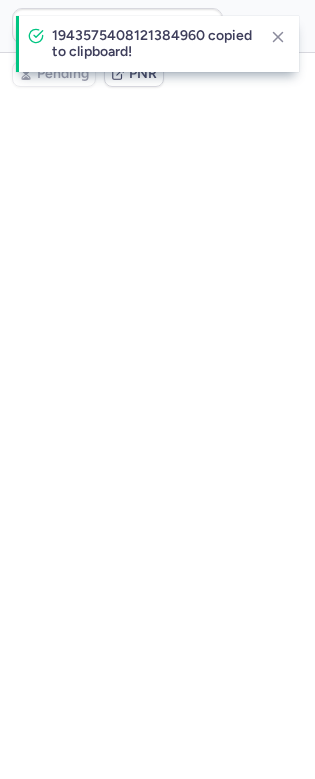 scroll, scrollTop: 0, scrollLeft: 0, axis: both 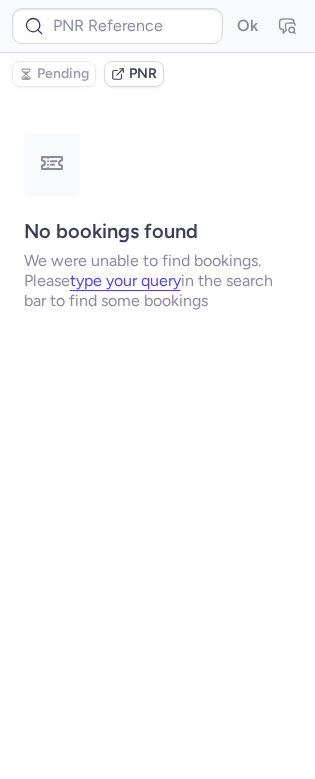 type on "6106427" 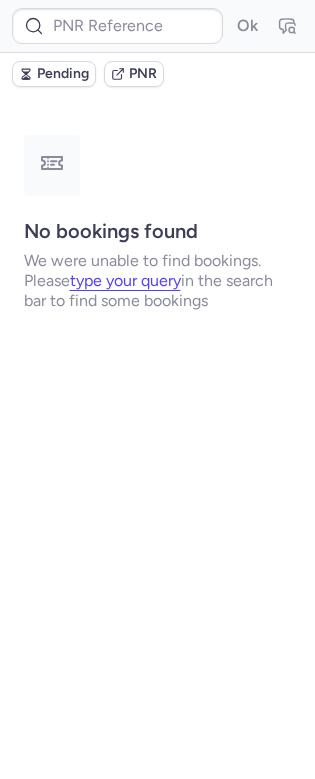 type on "CPUOHB" 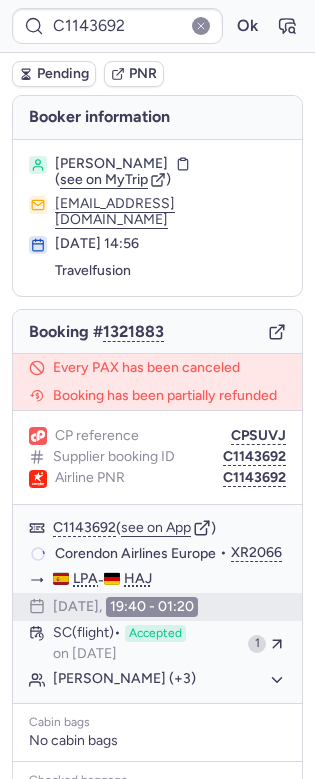 type on "CPRL9Z" 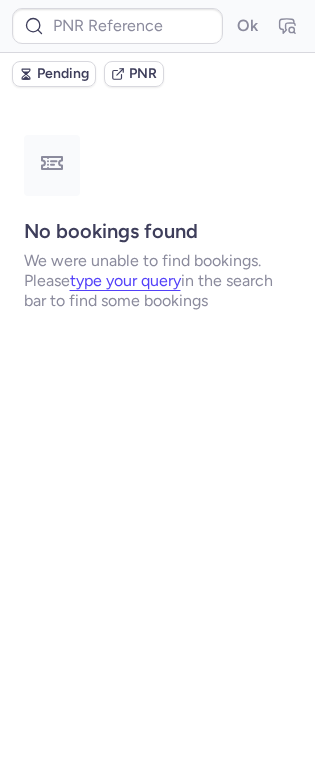 type on "CPRL9Z" 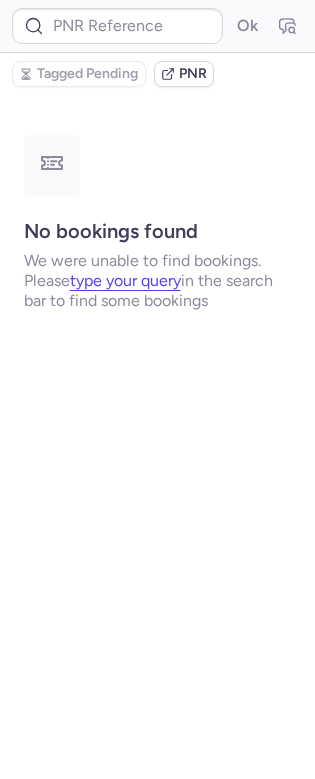type on "CPKNY9" 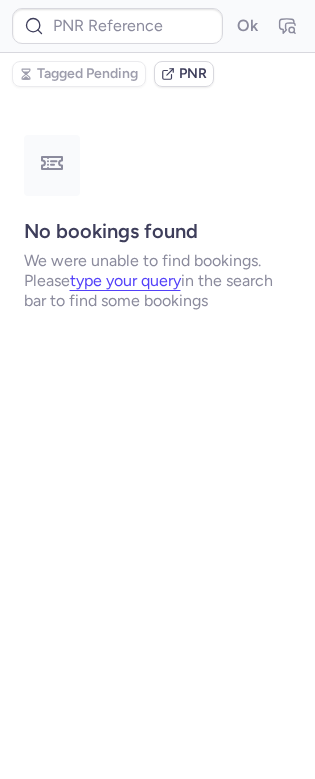scroll, scrollTop: 0, scrollLeft: 0, axis: both 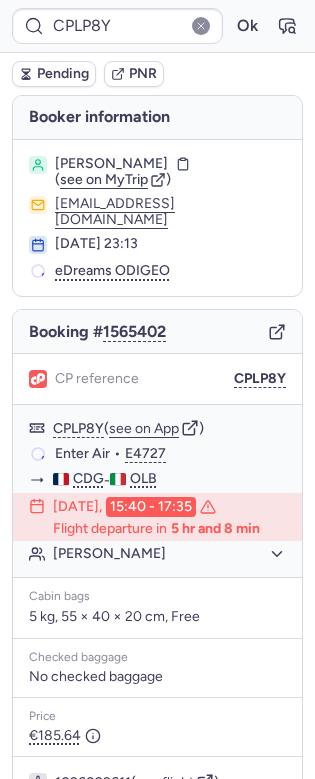 type on "CPJ7HN" 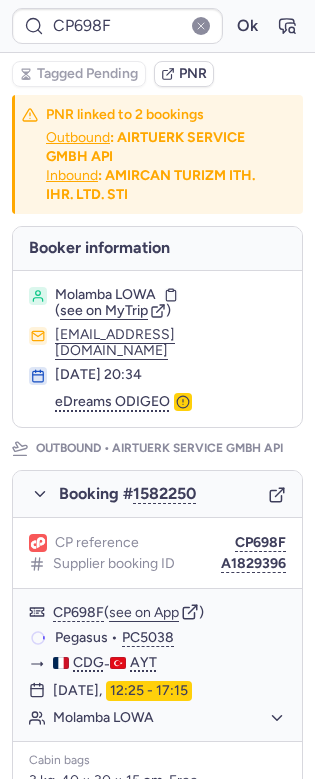 type on "CPRL9Z" 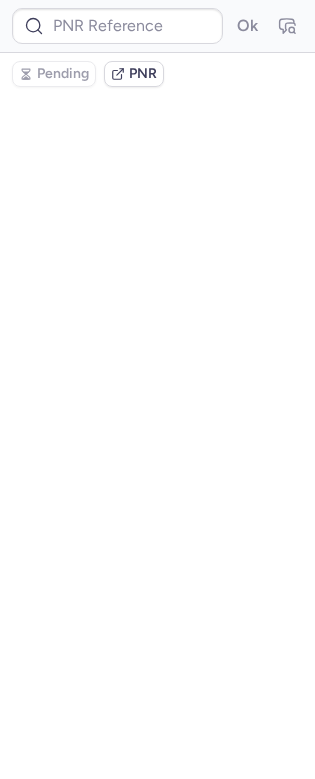 type on "6106427" 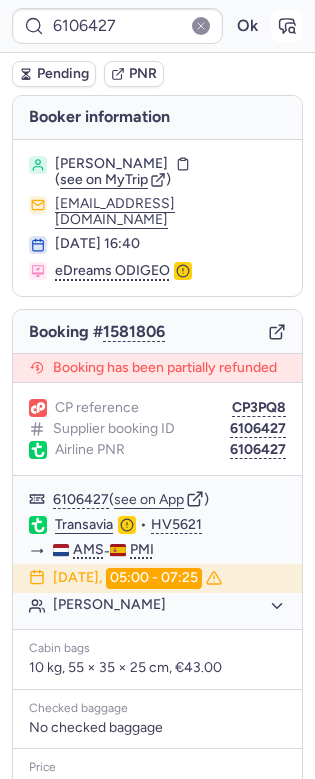 click 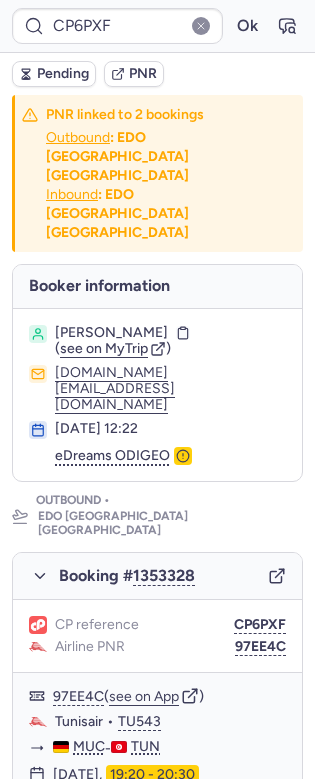 type on "6105878" 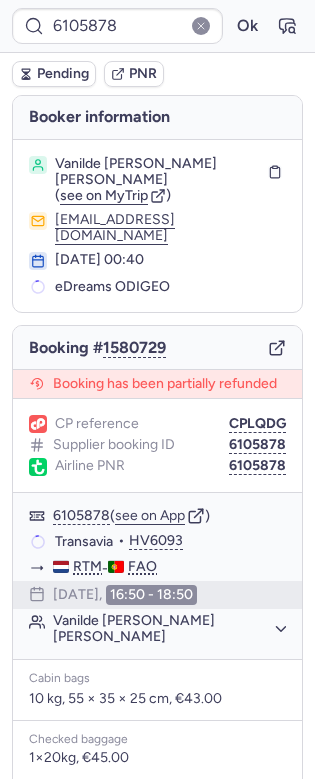 click on "Vanilde Alves QUEIROZ  ( see on MyTrip  )  queirozamorim@hotmail.com 10 Jul 2025, 00:40 eDreams ODIGEO" at bounding box center (157, 226) 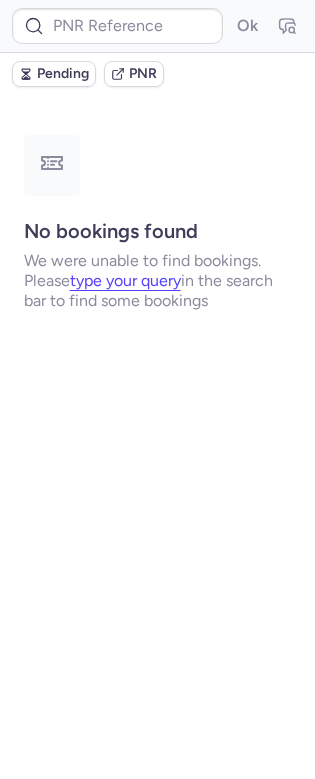 type on "CPRL9Z" 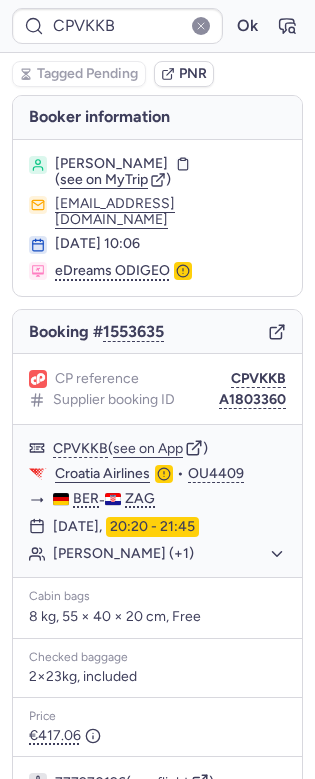 type on "CPJMCJ" 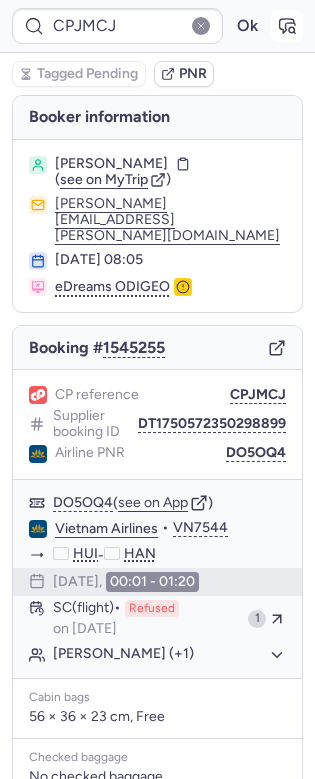 click 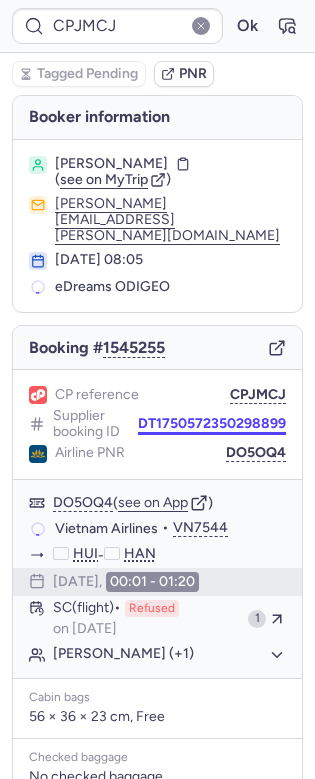 click on "DT1750572350298899" at bounding box center [212, 424] 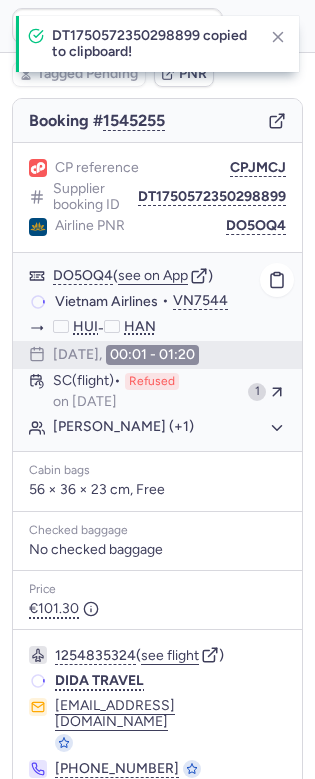 scroll, scrollTop: 240, scrollLeft: 0, axis: vertical 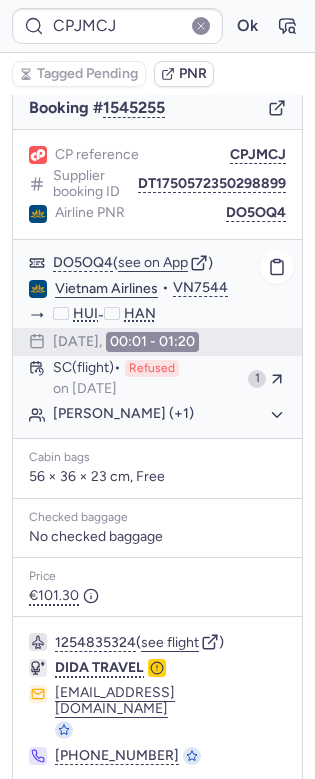 type on "CPRL9Z" 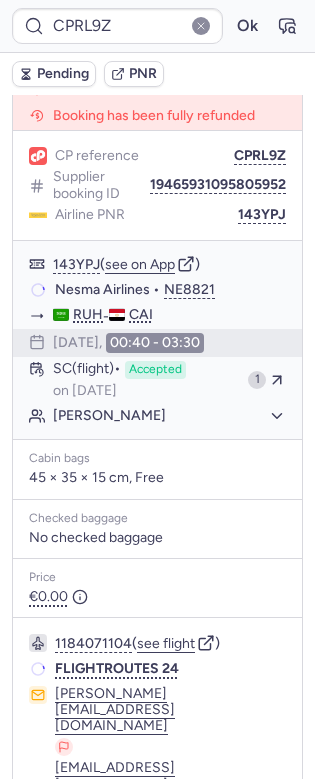scroll, scrollTop: 240, scrollLeft: 0, axis: vertical 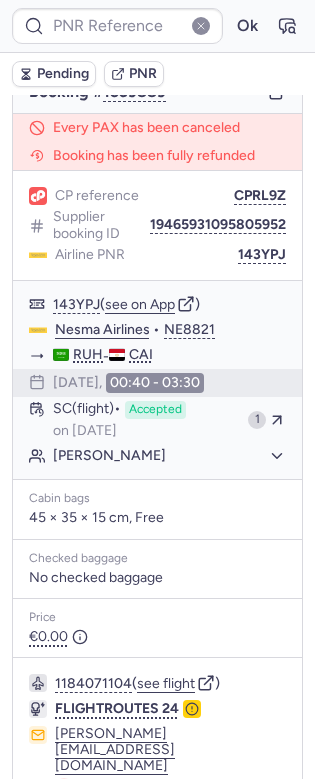 type on "CPRL9Z" 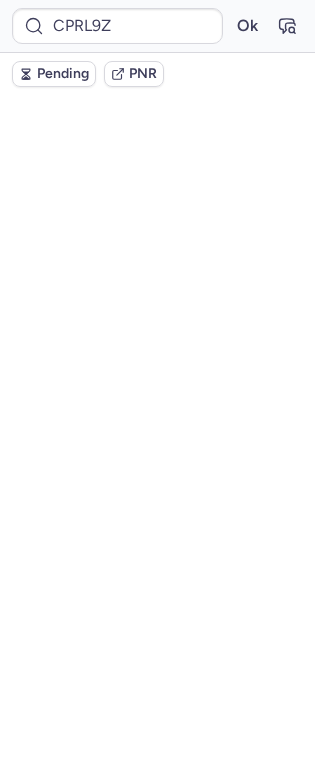 scroll, scrollTop: 0, scrollLeft: 0, axis: both 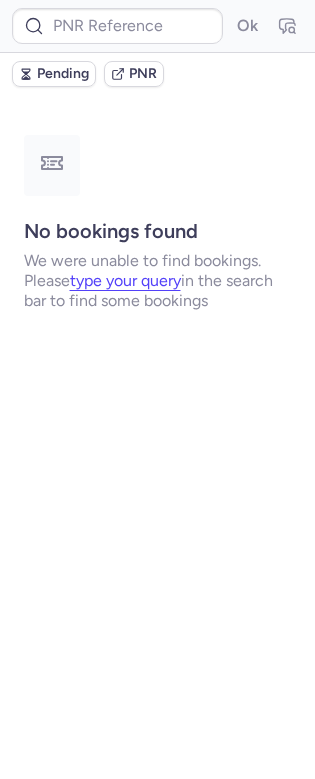 type on "CPRL9Z" 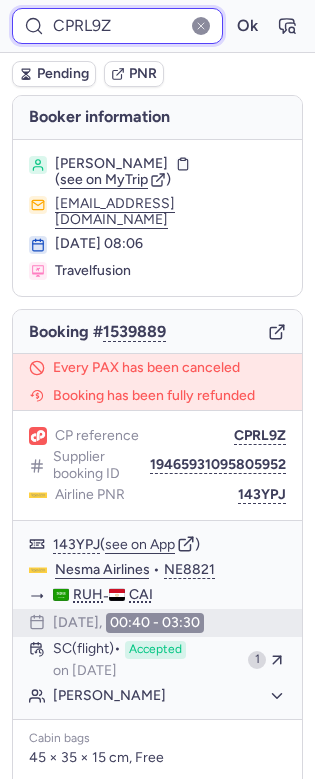 click on "CPRL9Z" at bounding box center (117, 26) 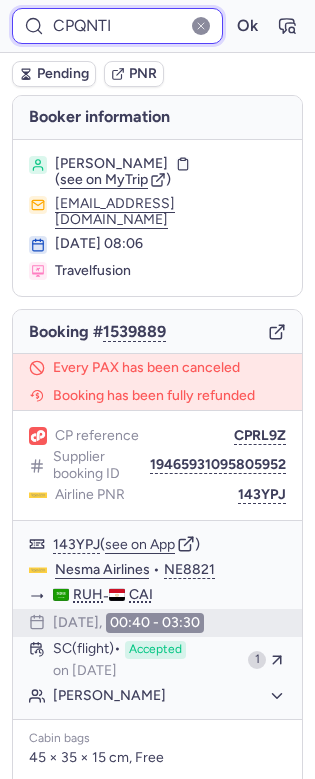 click on "Ok" at bounding box center [247, 26] 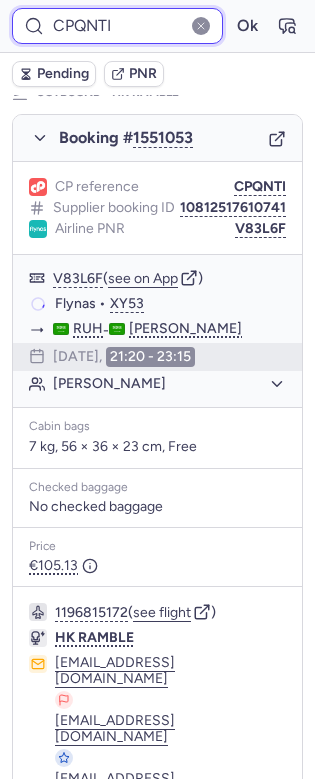 scroll, scrollTop: 253, scrollLeft: 0, axis: vertical 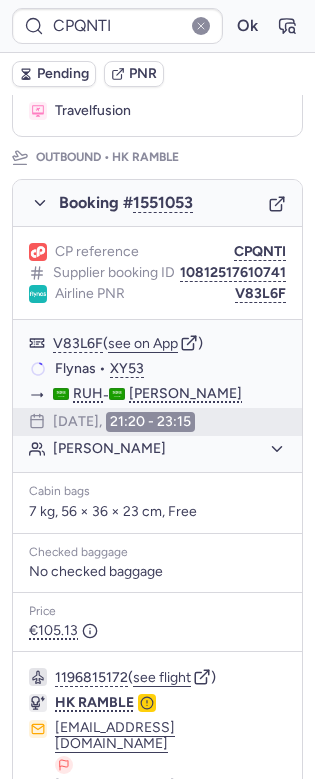 click on "Booking # 1551053" at bounding box center [157, 203] 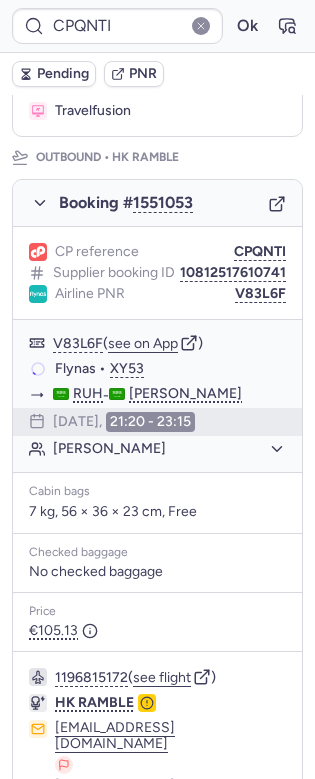 click 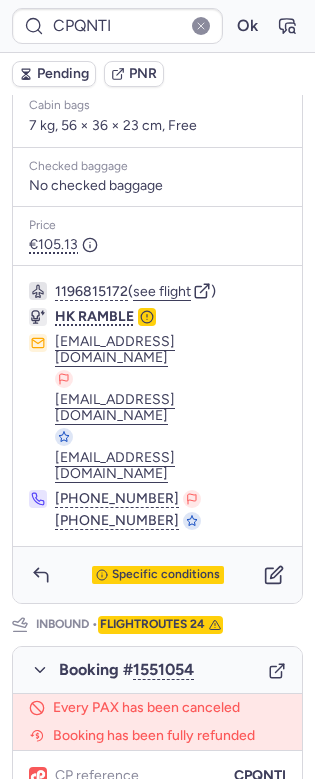 scroll, scrollTop: 673, scrollLeft: 0, axis: vertical 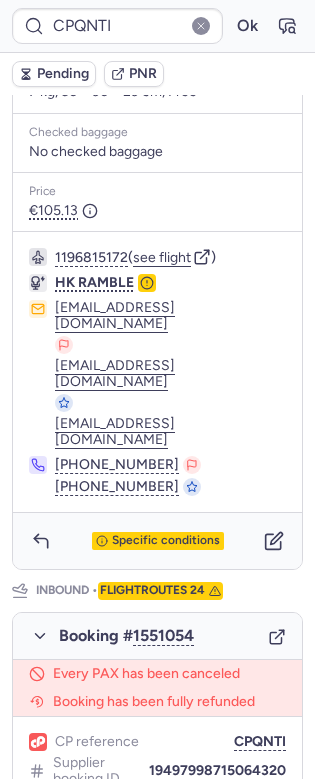 click on "Booking # 1551054" at bounding box center (157, 636) 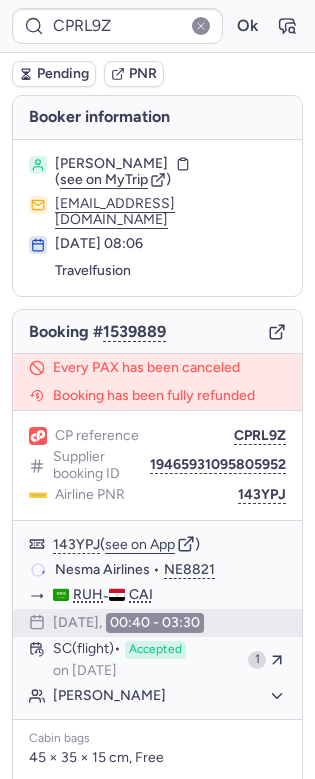 scroll, scrollTop: 0, scrollLeft: 0, axis: both 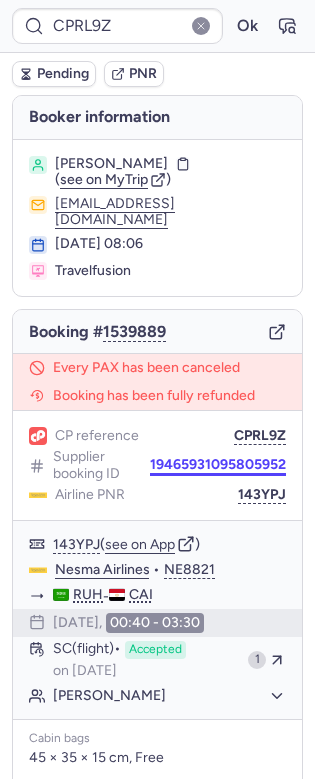 click on "19465931095805952" at bounding box center [218, 465] 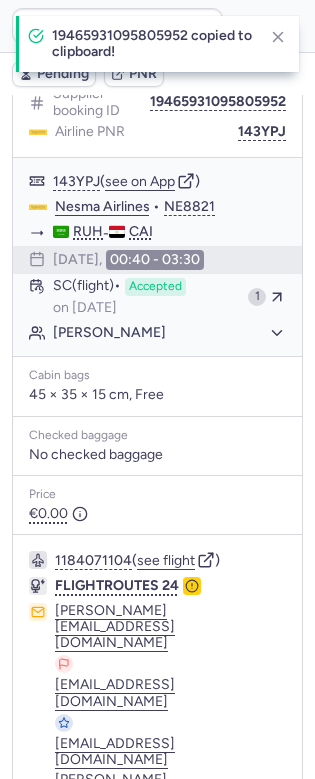 scroll, scrollTop: 400, scrollLeft: 0, axis: vertical 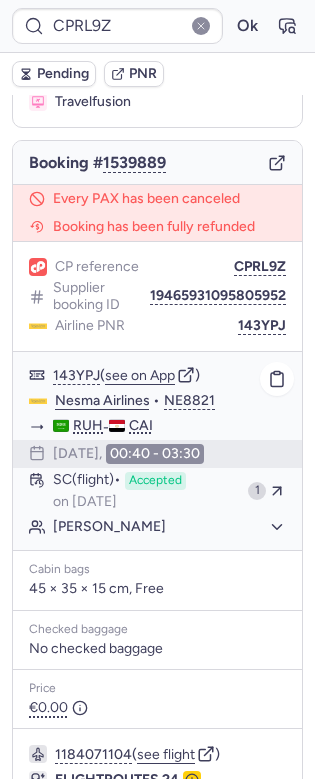 type on "C1143692" 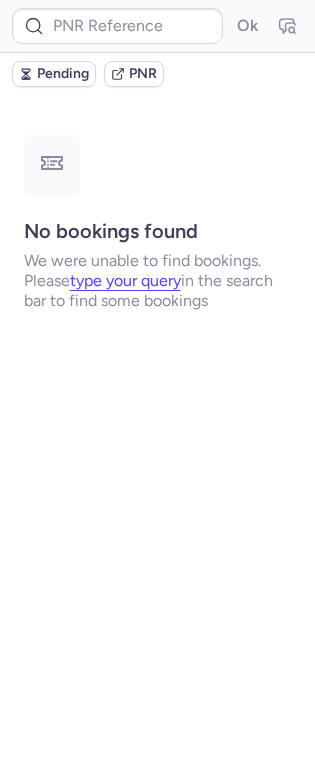 scroll, scrollTop: 0, scrollLeft: 0, axis: both 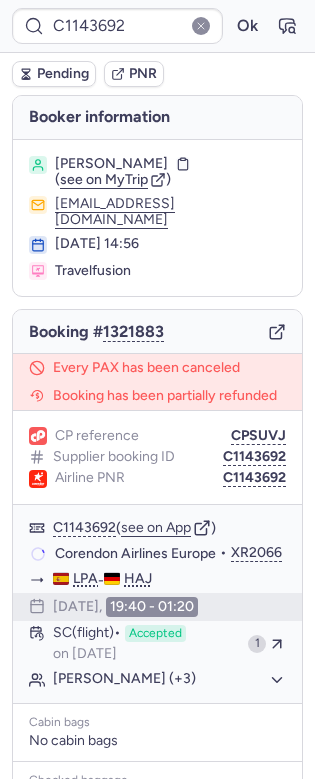 type on "CPUOHB" 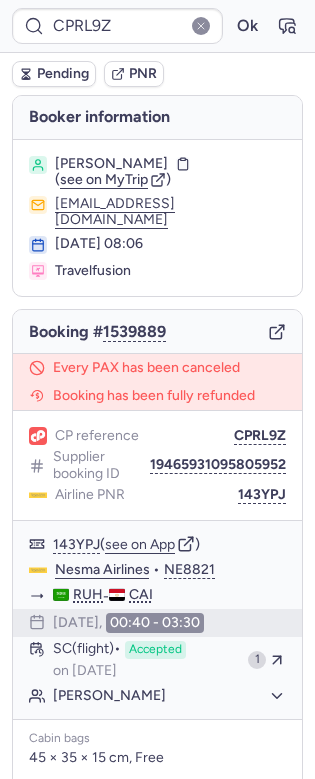 type on "C1143692" 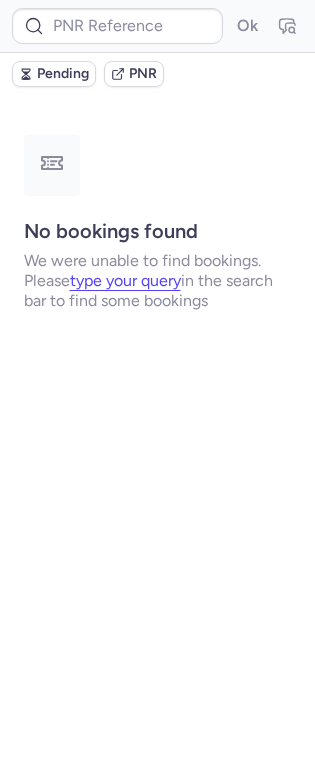 type on "CPUOHB" 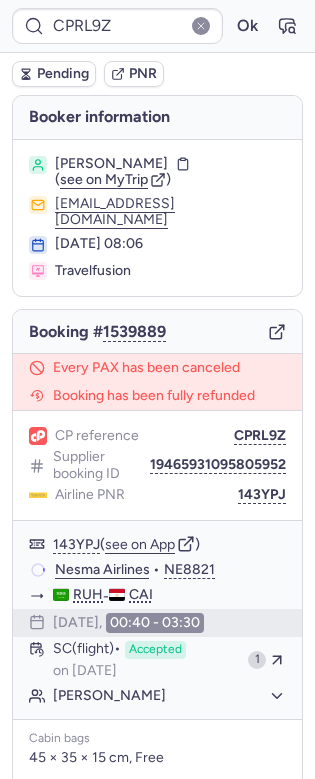 type on "C1143692" 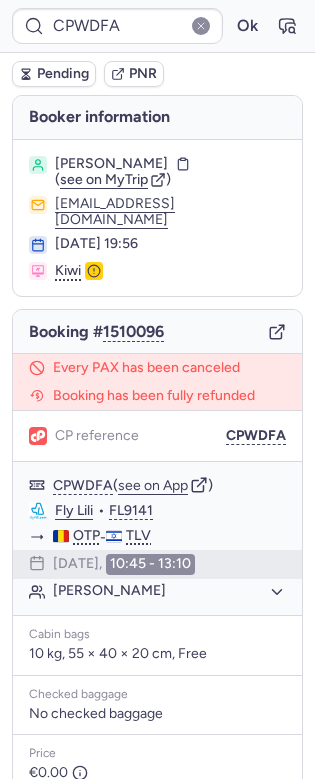type on "CPZGRO" 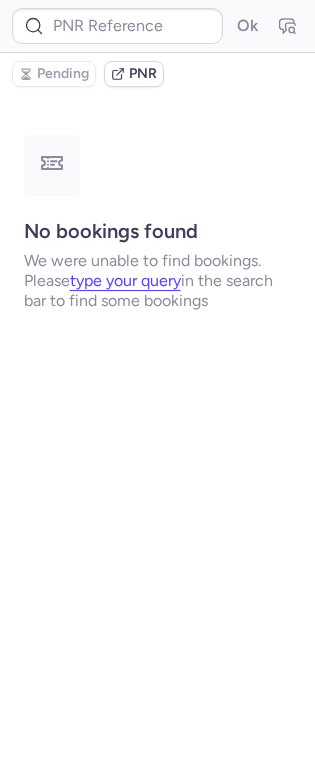 type on "C1143692" 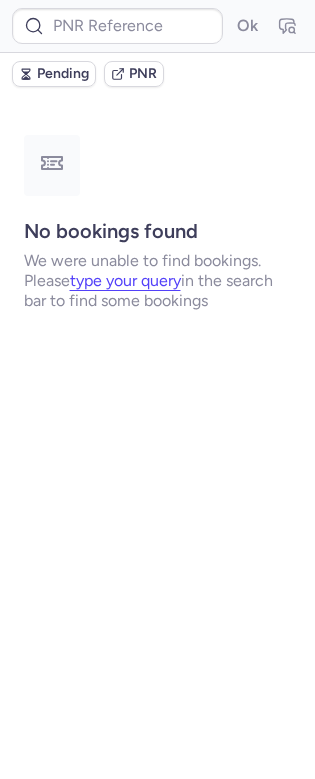 type on "CPJUCN" 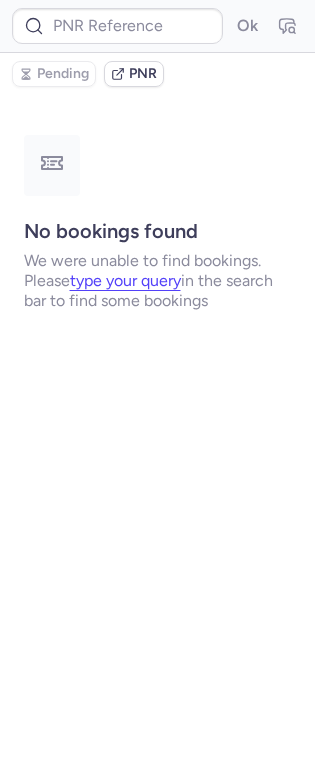 type on "CPXOXY" 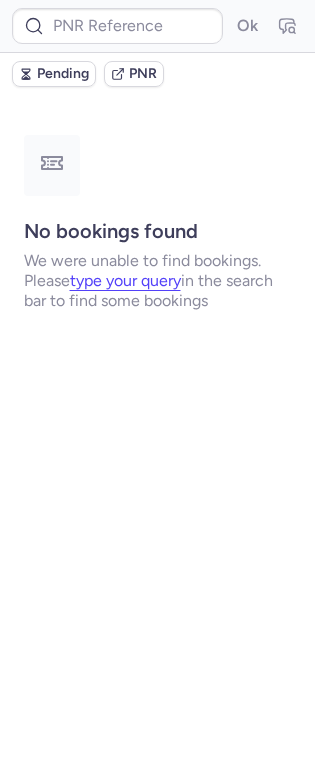 type on "CPMGCM" 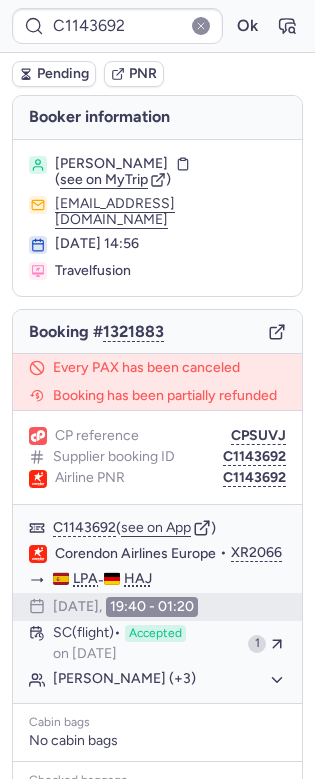 type on "CPUOHB" 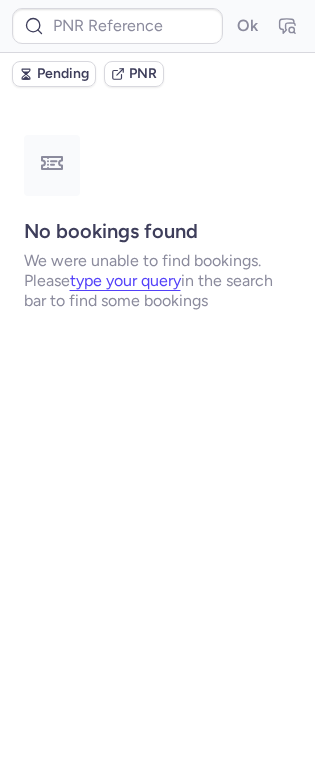 type on "CPUOHB" 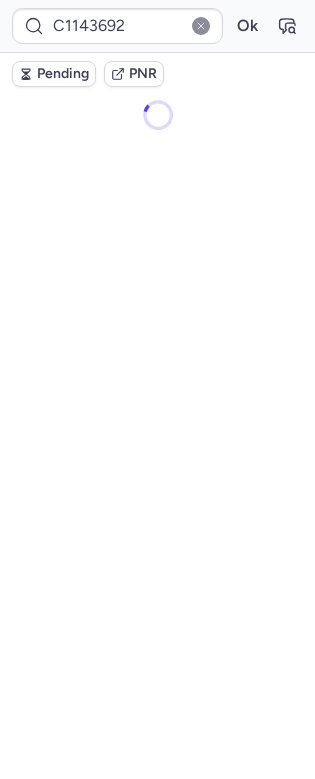 scroll, scrollTop: 0, scrollLeft: 0, axis: both 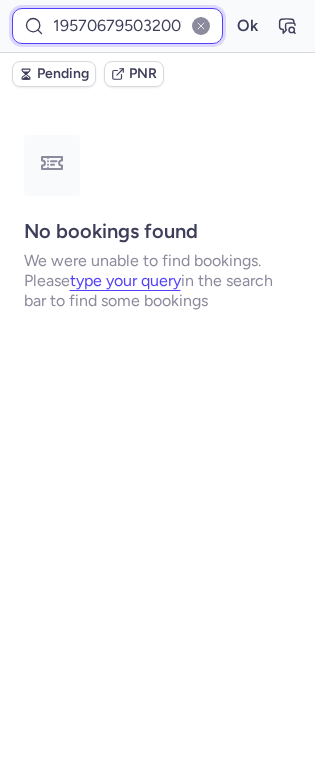 click on "19570679503200256" at bounding box center [117, 26] 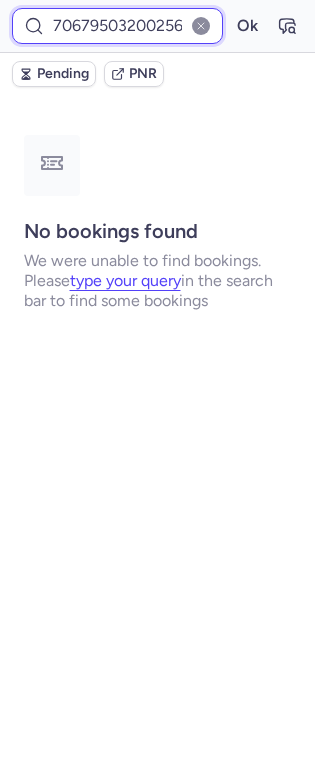 click on "Ok" at bounding box center [247, 26] 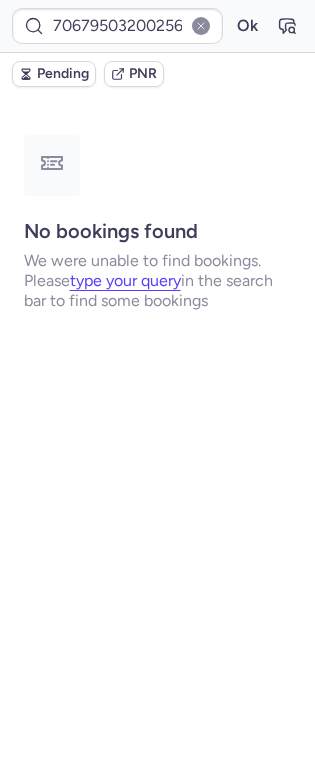 scroll, scrollTop: 0, scrollLeft: 0, axis: both 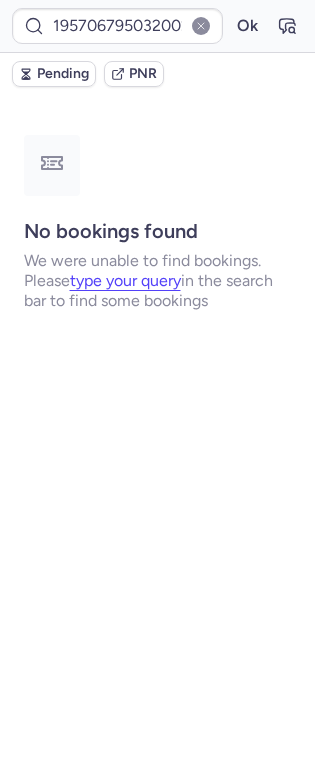 click at bounding box center [201, 26] 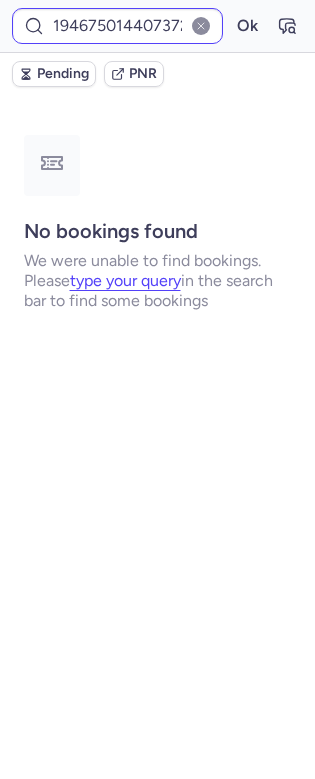 type on "19563982806261777" 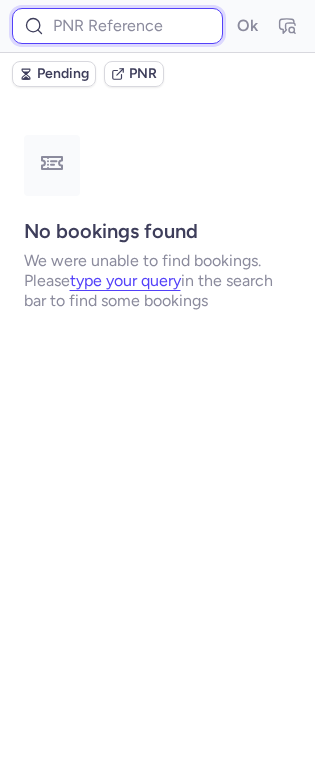 click at bounding box center [117, 26] 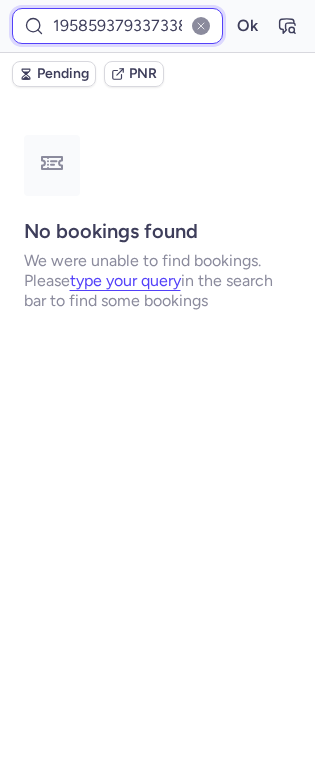 scroll, scrollTop: 0, scrollLeft: 21, axis: horizontal 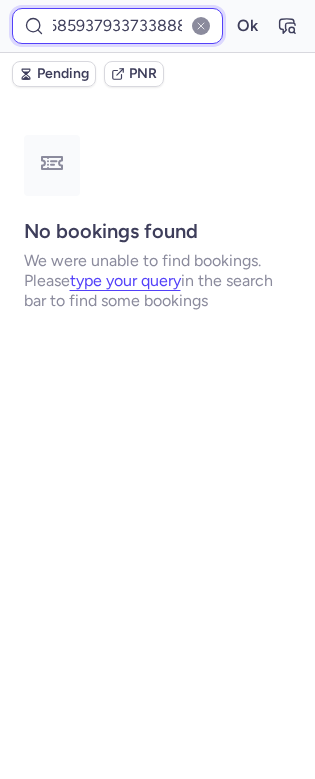 type on "19585937933733888" 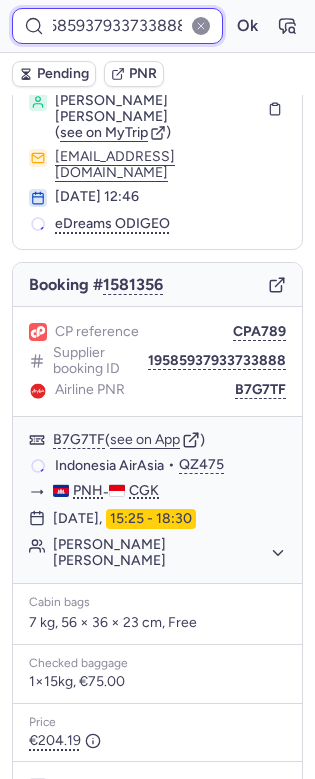 scroll, scrollTop: 0, scrollLeft: 0, axis: both 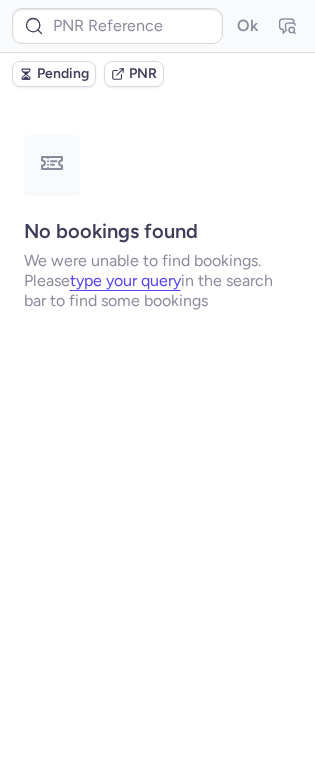 type on "M4P3QB" 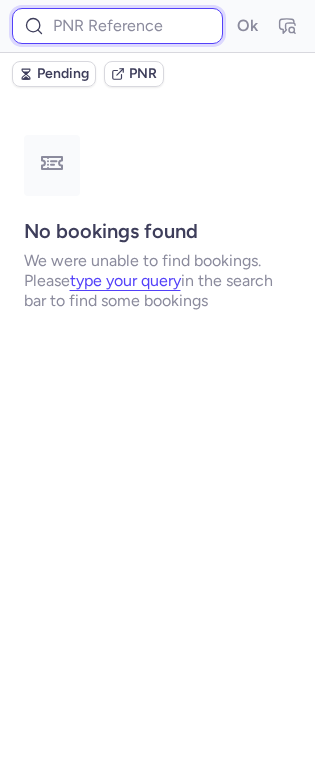 click at bounding box center [117, 26] 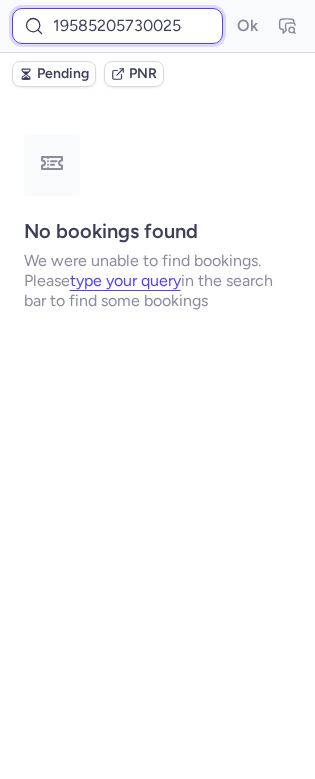 scroll, scrollTop: 0, scrollLeft: 25, axis: horizontal 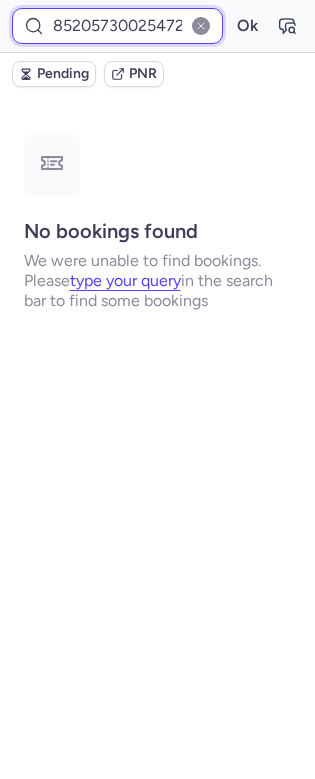 click on "Ok" at bounding box center (247, 26) 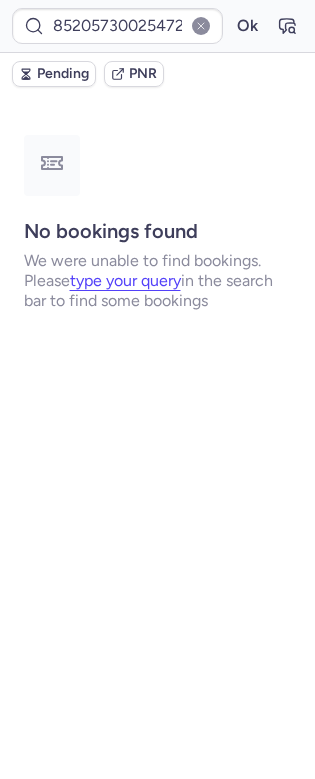 scroll, scrollTop: 0, scrollLeft: 0, axis: both 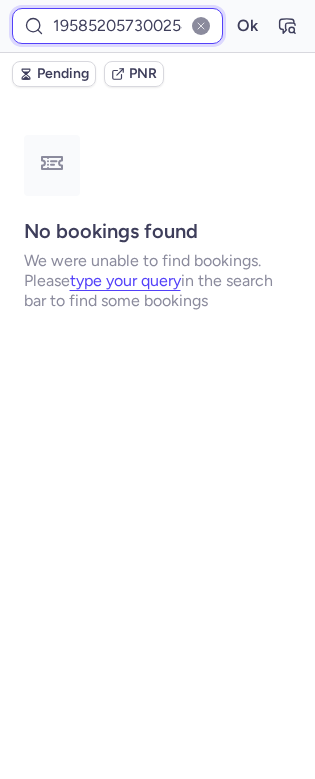 click on "19585205730025472" at bounding box center [117, 26] 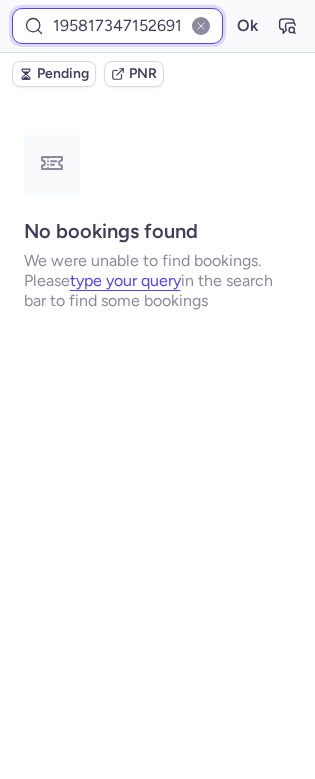 scroll, scrollTop: 0, scrollLeft: 15, axis: horizontal 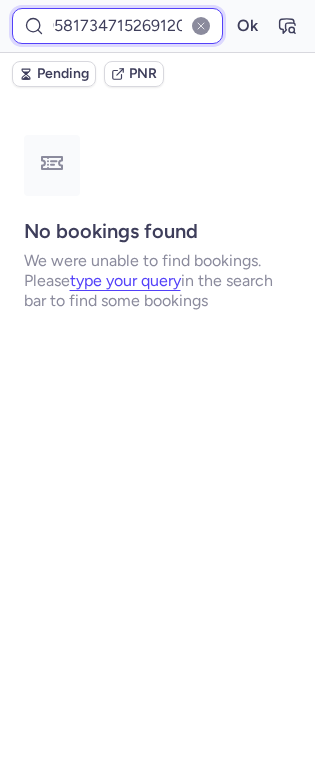 type on "19581734715269120" 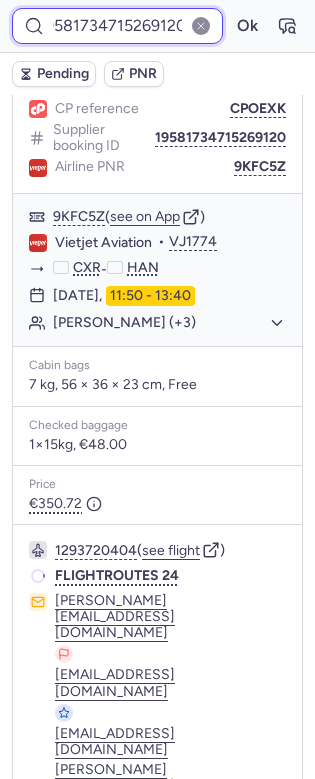 scroll, scrollTop: 298, scrollLeft: 0, axis: vertical 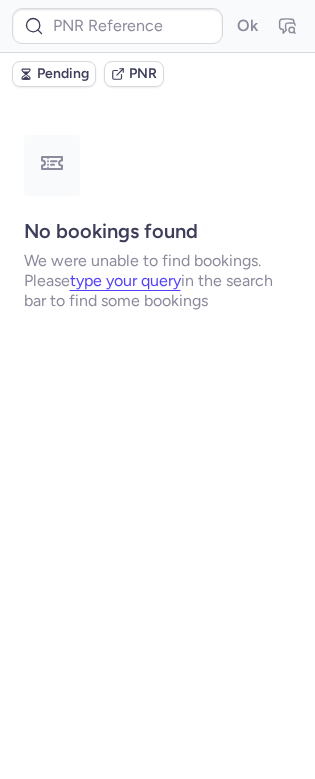 type on "3WFKUA" 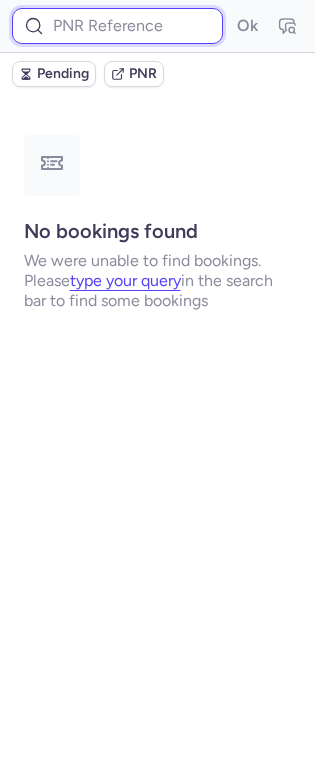 click at bounding box center [117, 26] 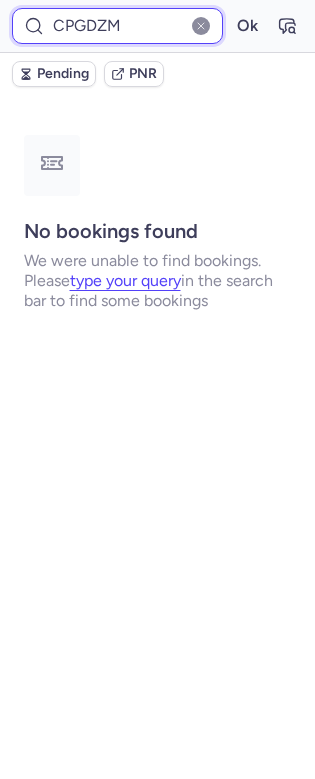 click on "Ok" at bounding box center [247, 26] 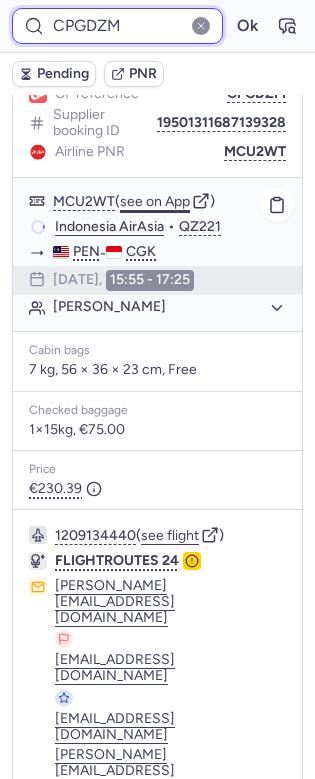 scroll, scrollTop: 298, scrollLeft: 0, axis: vertical 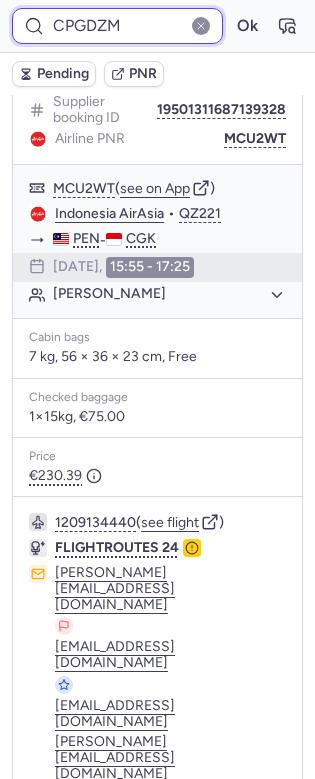 click on "CPGDZM" at bounding box center (117, 26) 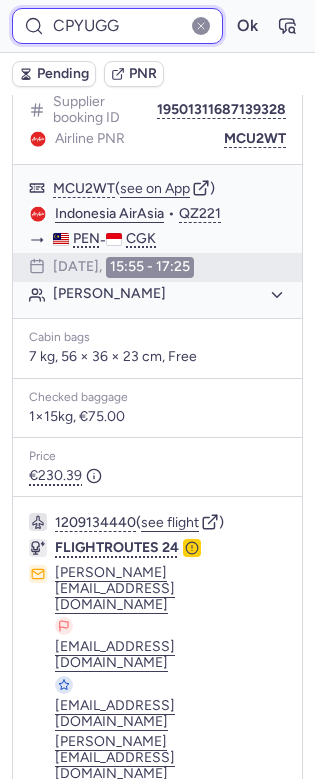click on "Ok" at bounding box center [247, 26] 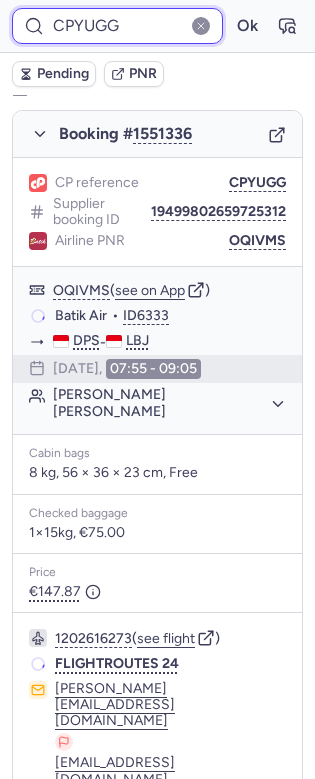 scroll, scrollTop: 298, scrollLeft: 0, axis: vertical 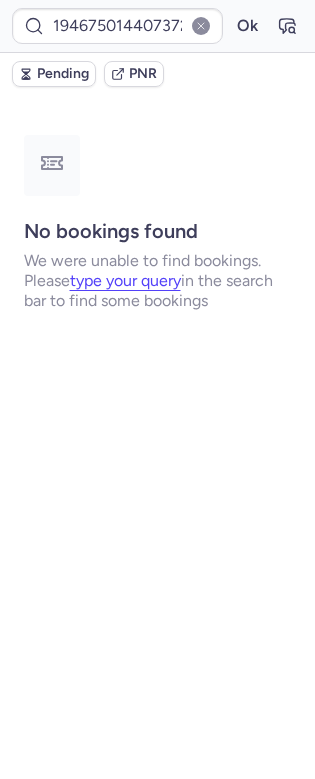 type on "19563982806261777" 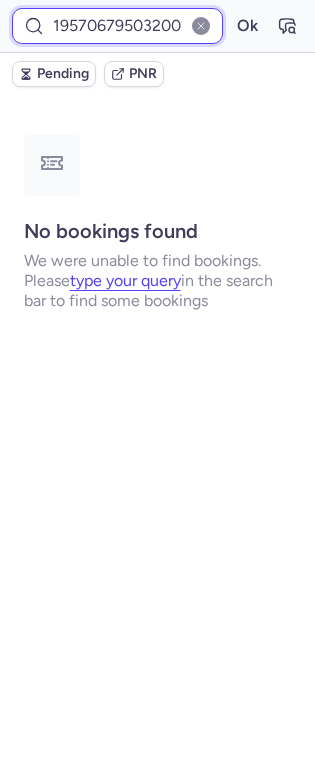 click on "19570679503200256" at bounding box center (117, 26) 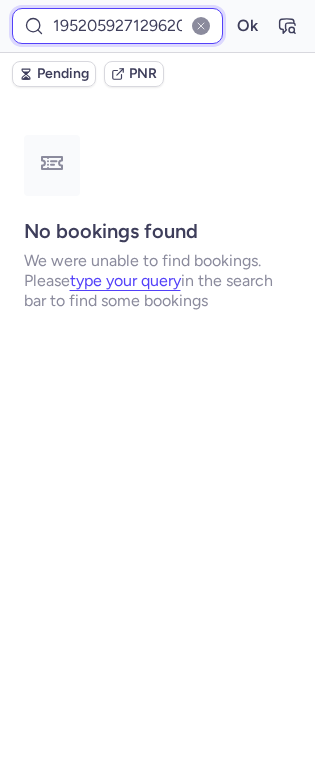 scroll, scrollTop: 0, scrollLeft: 20, axis: horizontal 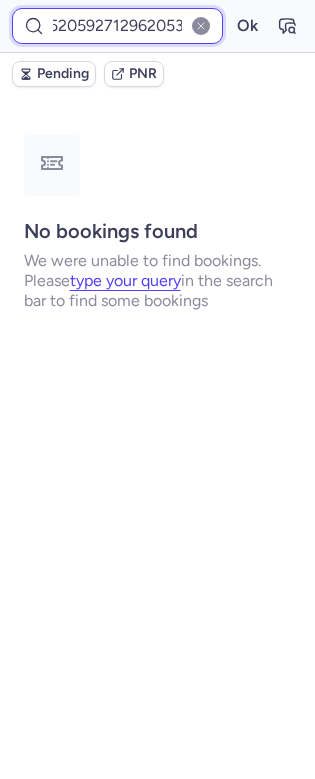 click on "Ok" at bounding box center (247, 26) 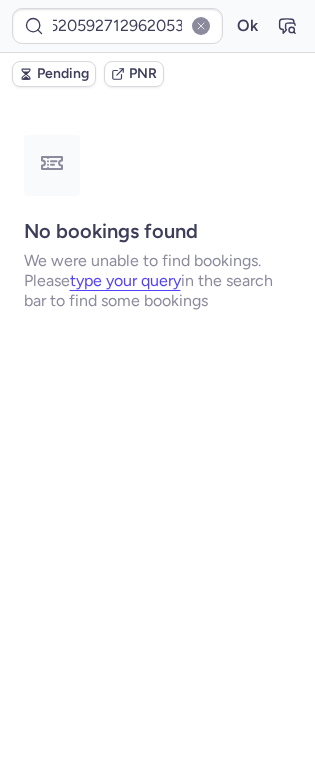 scroll, scrollTop: 0, scrollLeft: 0, axis: both 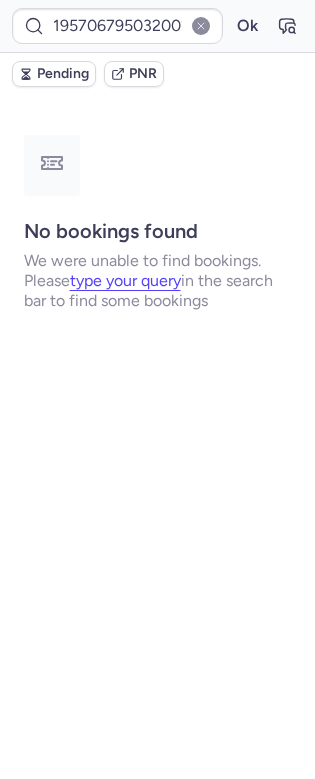 type on "C1143692" 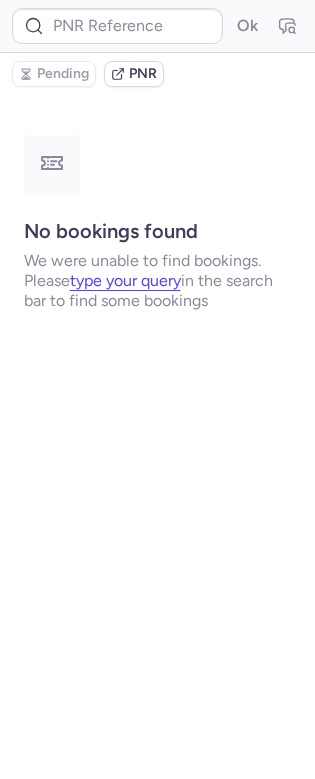 type on "CPRL9Z" 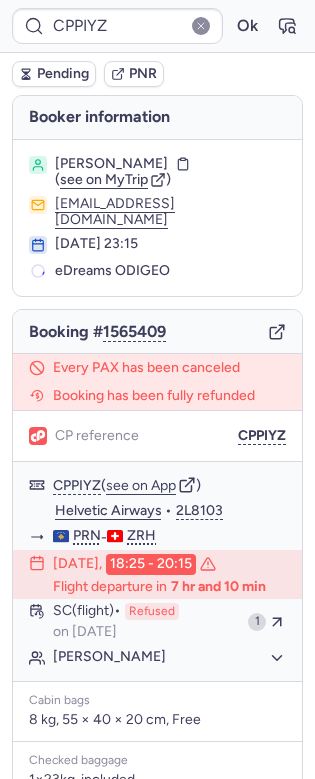 type on "CPDJOA" 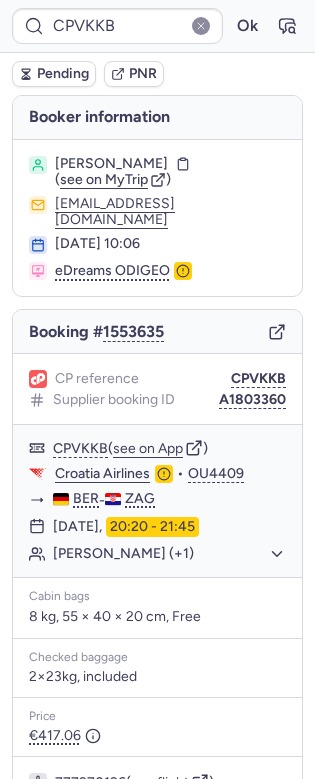 type on "CPW3MU" 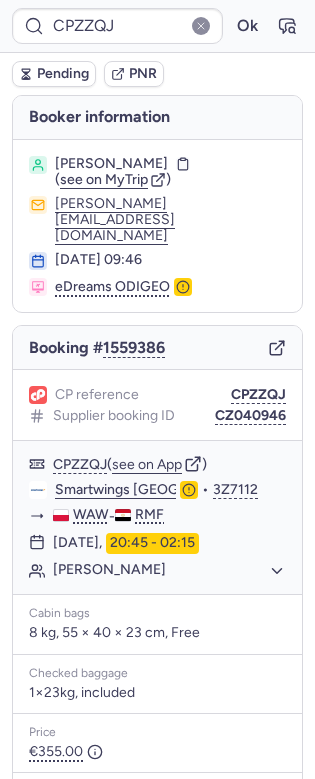 type on "CPM4XJ" 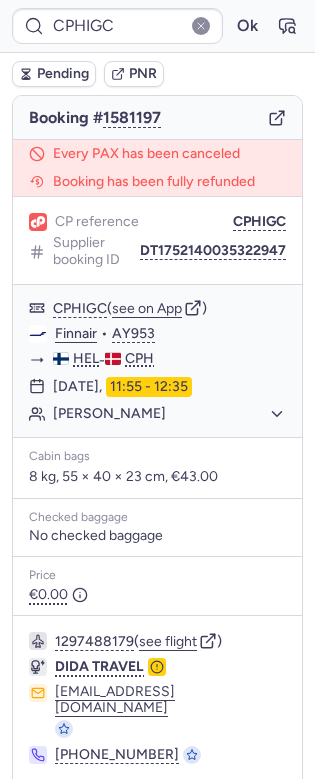 scroll, scrollTop: 0, scrollLeft: 0, axis: both 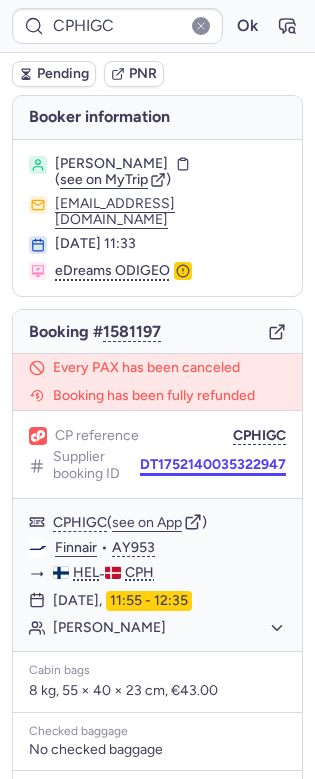 click on "DT1752140035322947" at bounding box center [213, 465] 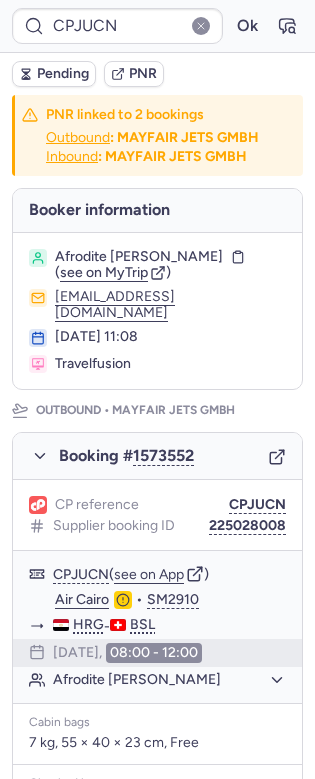 type on "CPZZQJ" 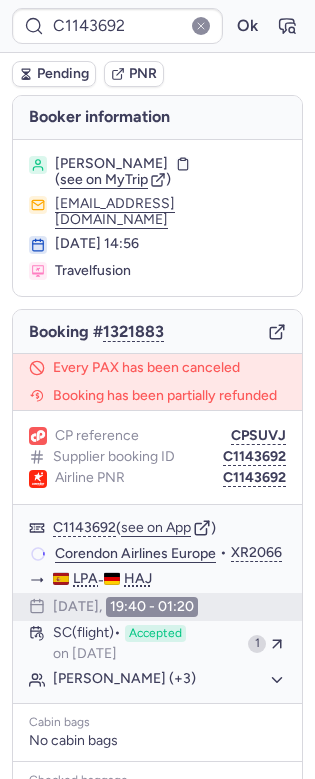 type on "CPUOHB" 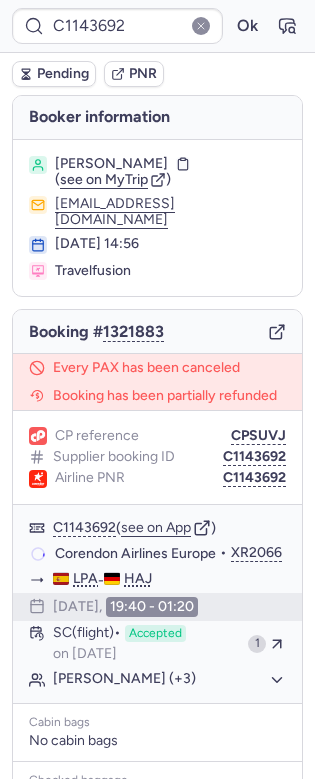 type on "CPRL9Z" 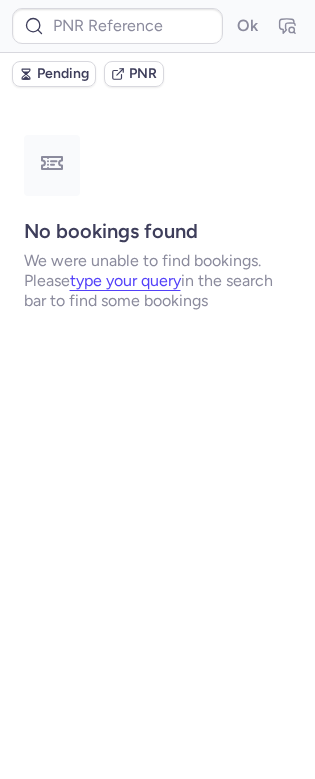 type on "C1143692" 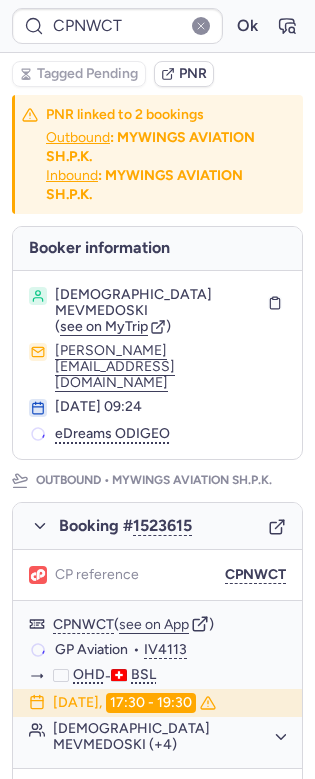 type on "CPNTVE" 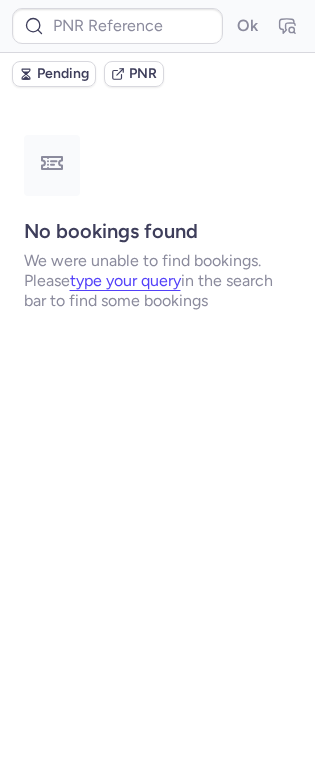 type on "C1143692" 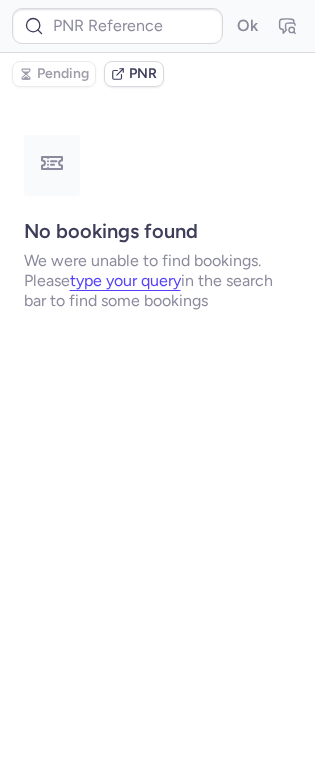 type on "7329185" 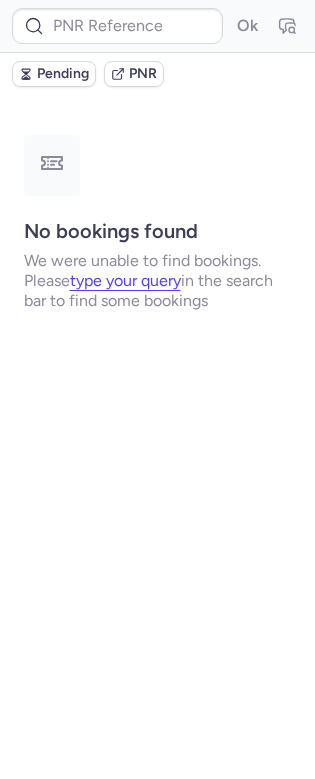 type on "C1143692" 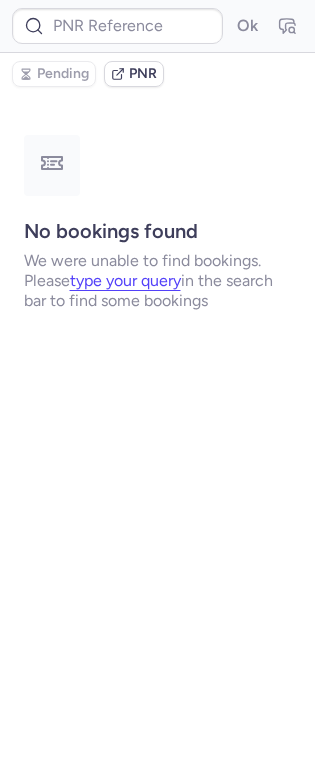 type on "CPEUBW" 